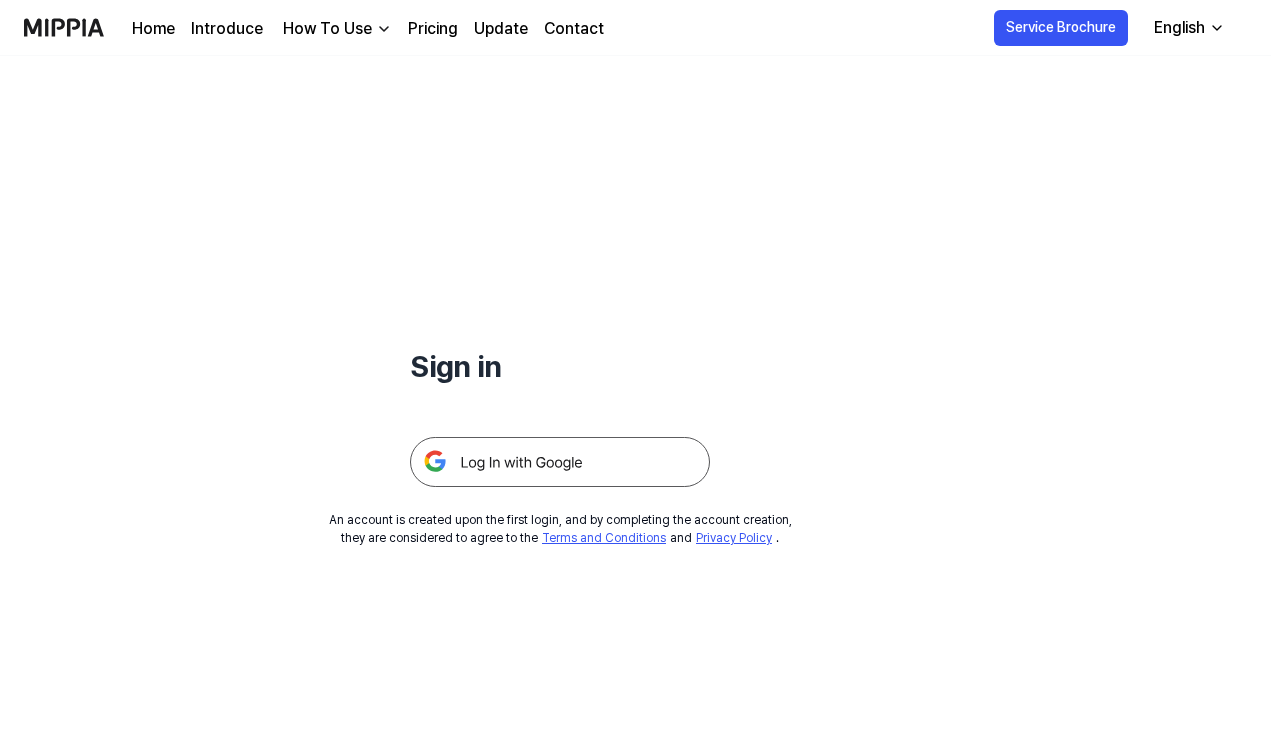 scroll, scrollTop: 0, scrollLeft: 0, axis: both 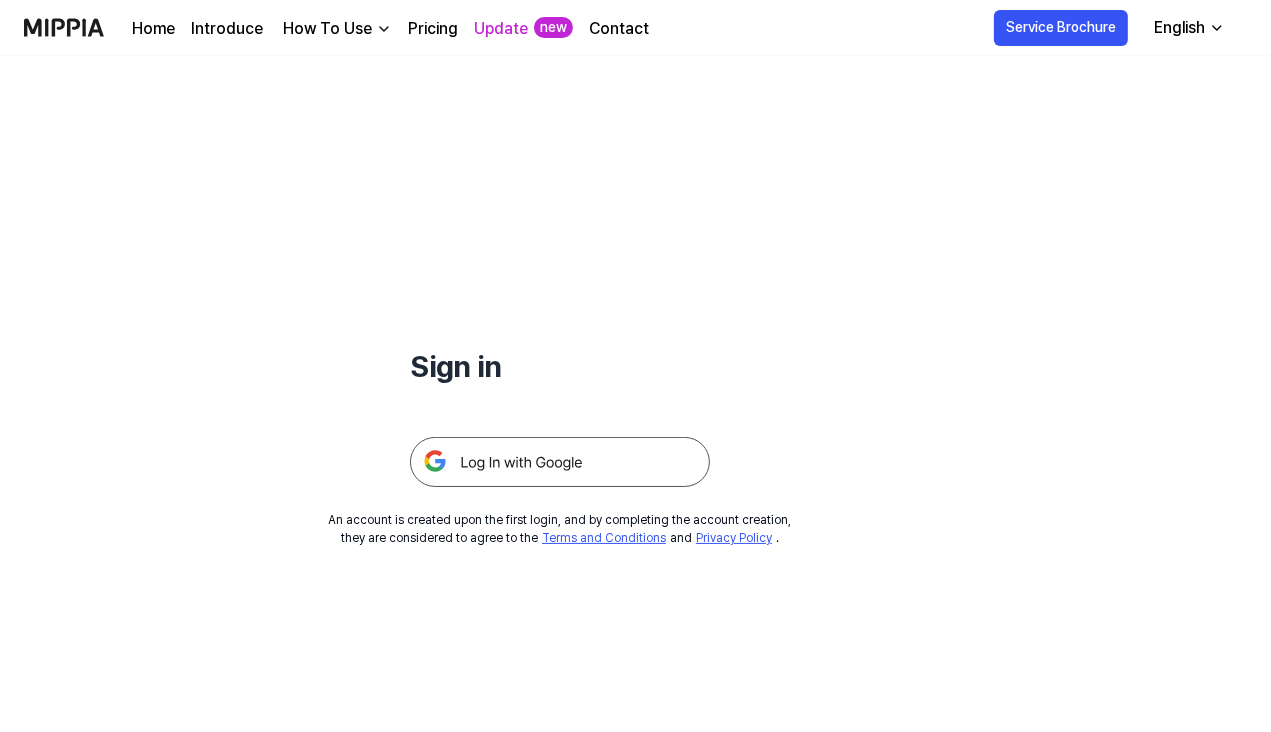 click at bounding box center (560, 462) 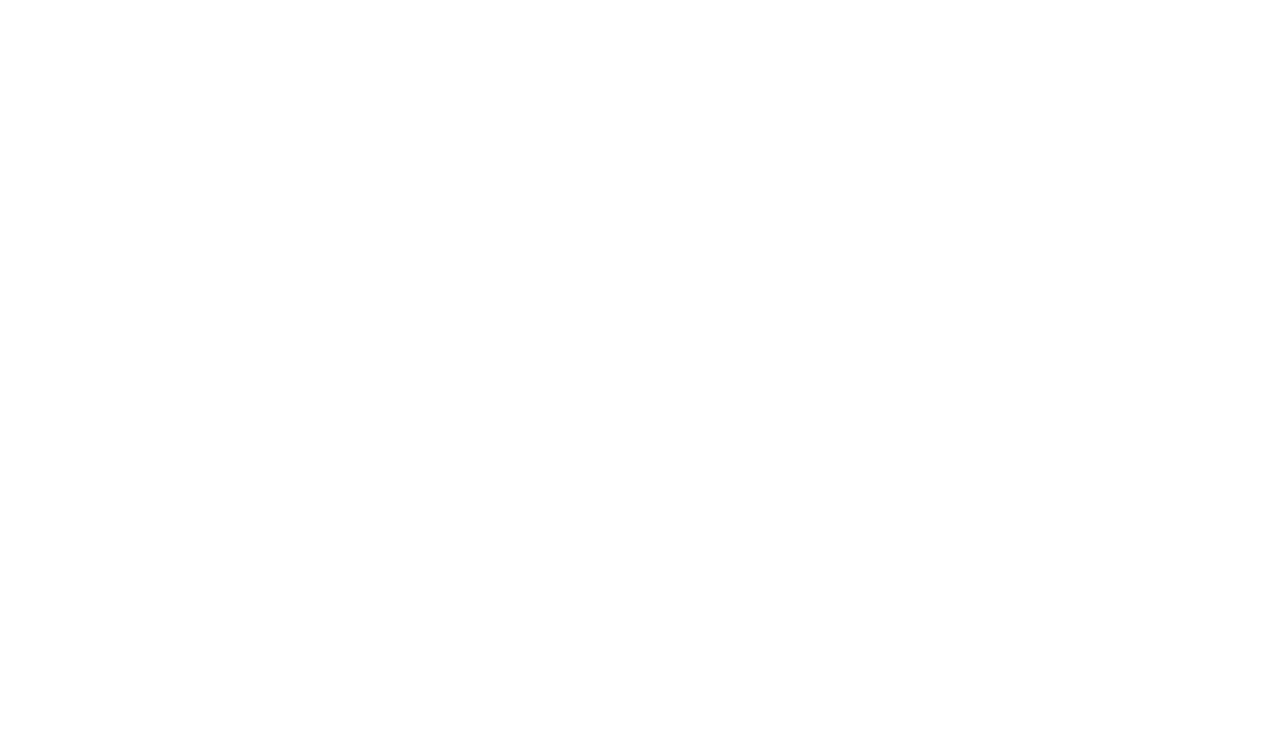 scroll, scrollTop: 0, scrollLeft: 0, axis: both 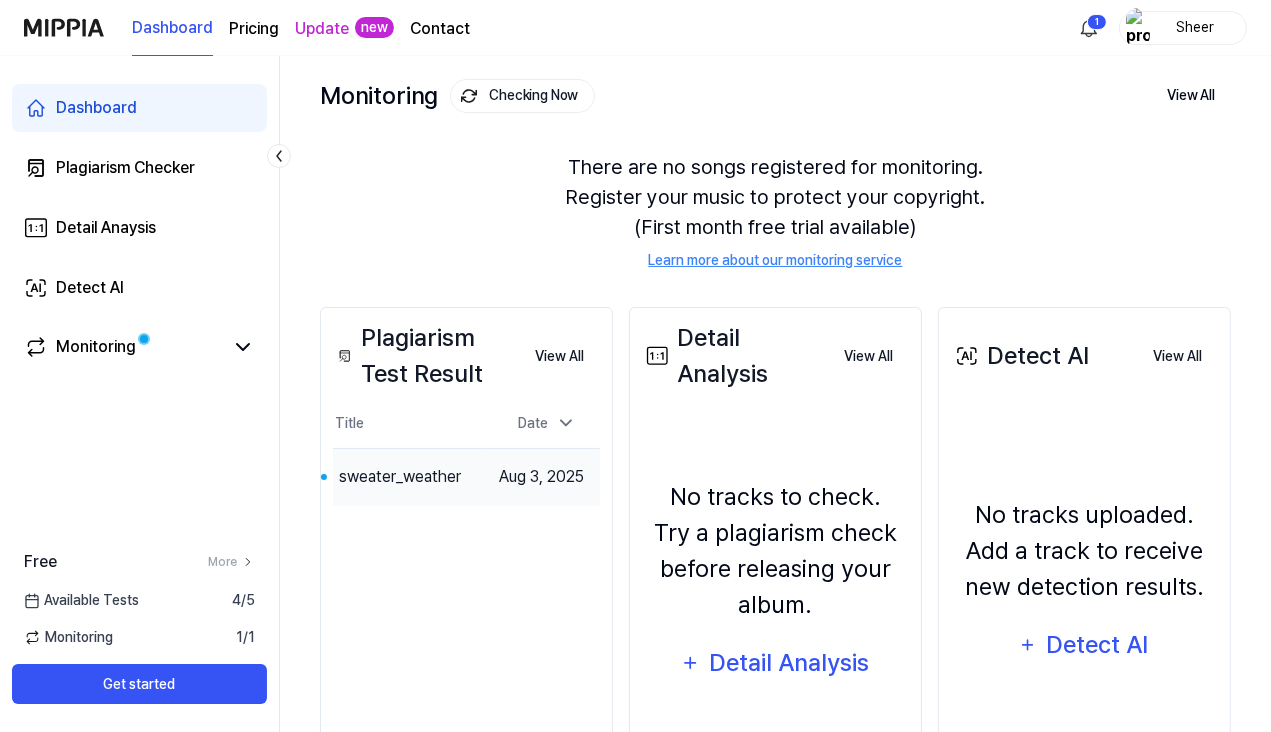 click on "sweater_weather" at bounding box center (400, 477) 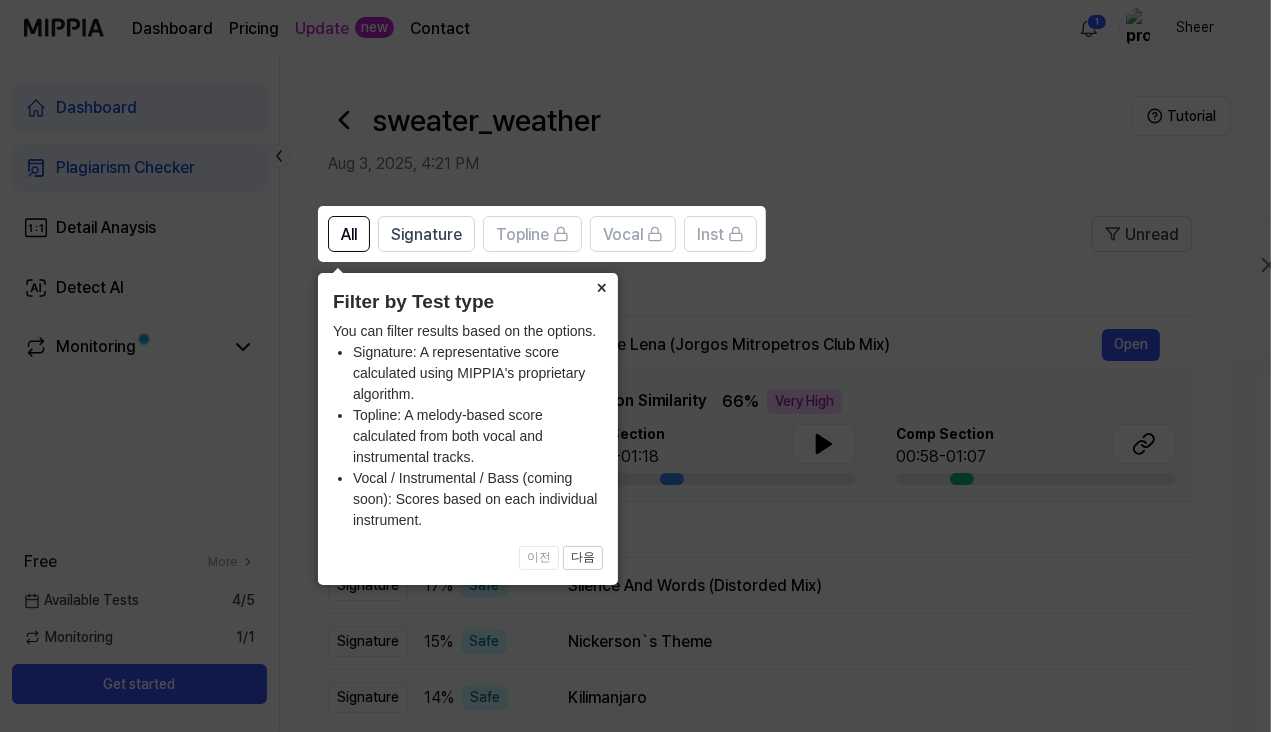 click on "×" at bounding box center (602, 287) 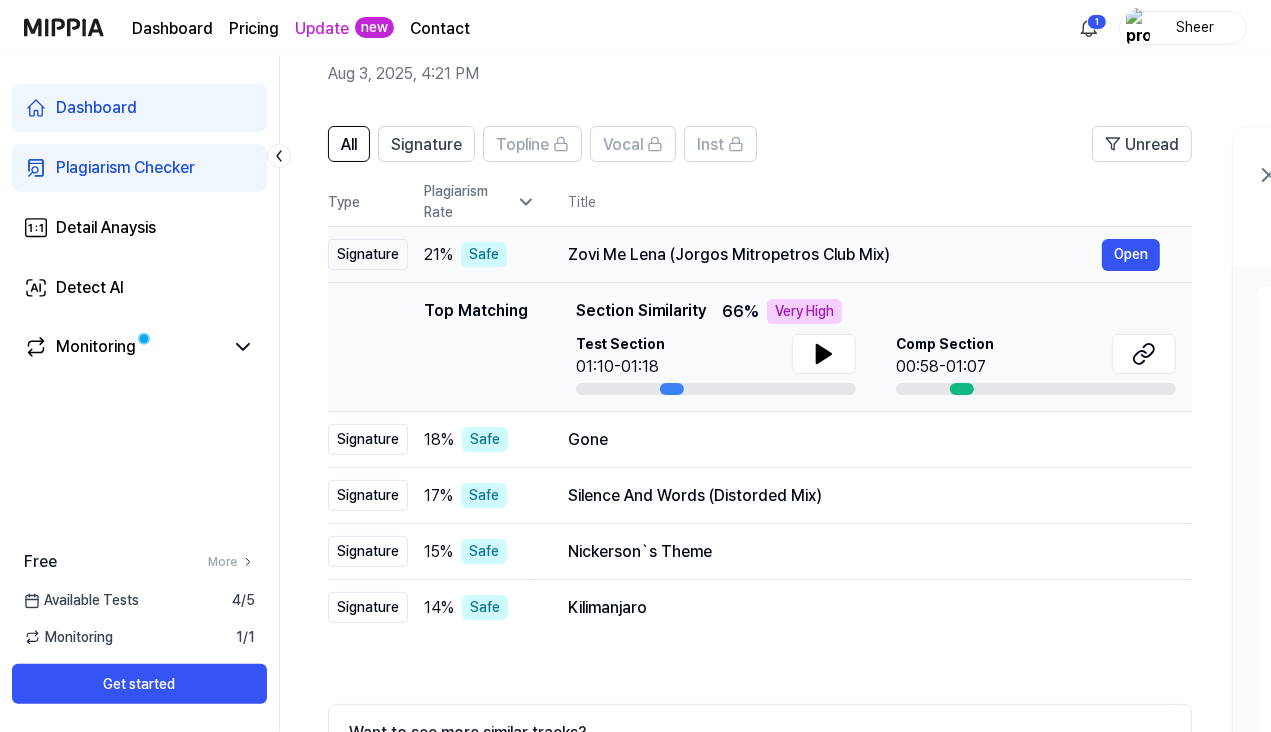 scroll, scrollTop: 89, scrollLeft: 0, axis: vertical 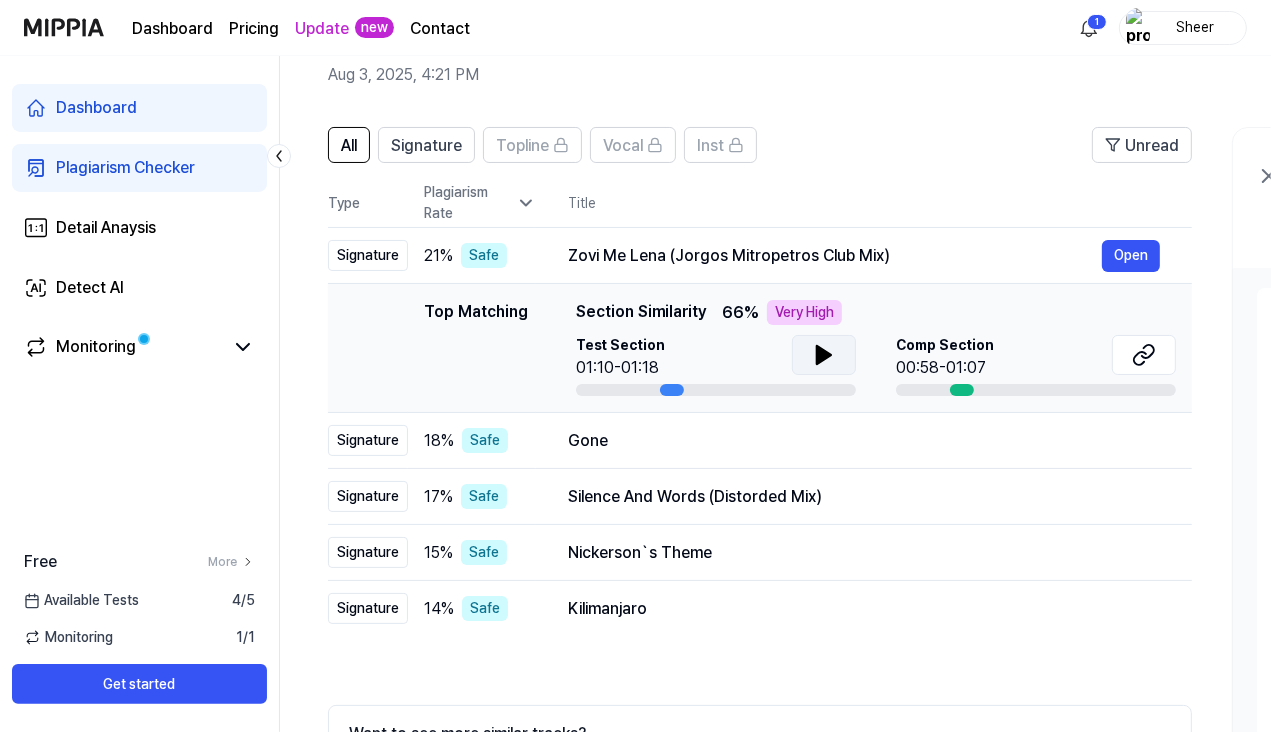 click 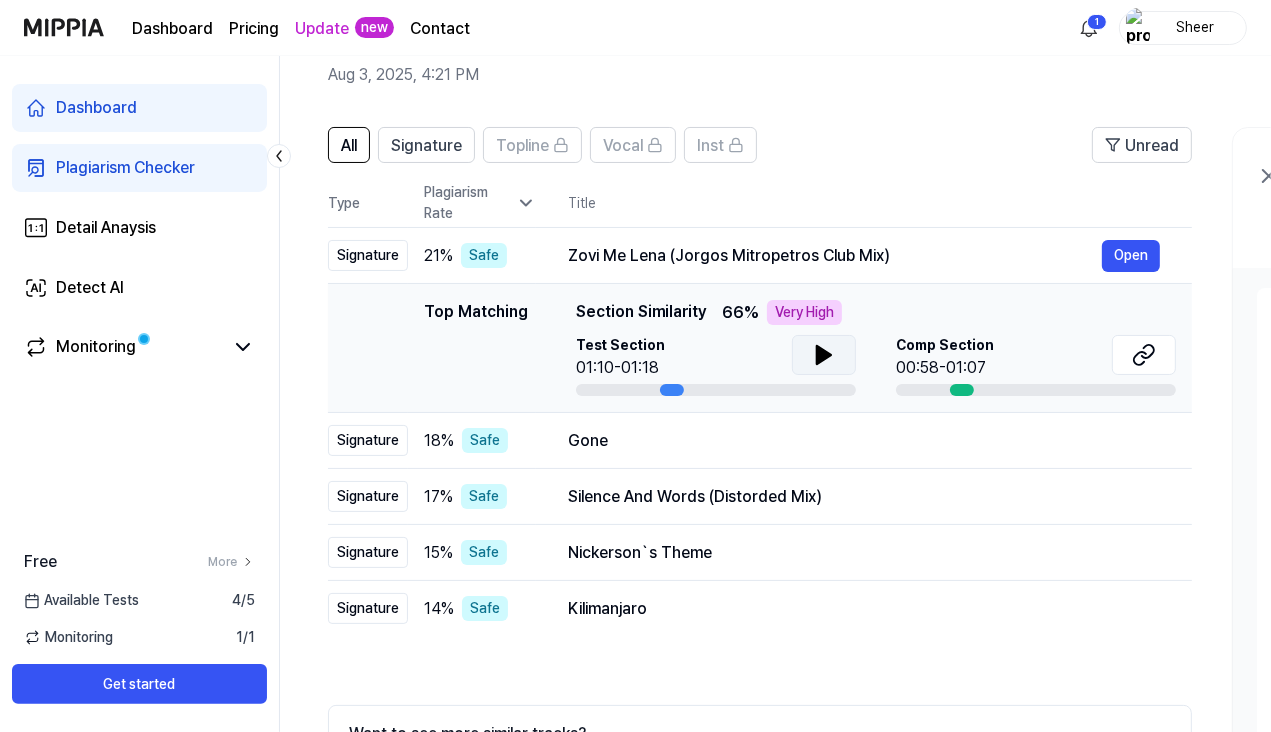 click 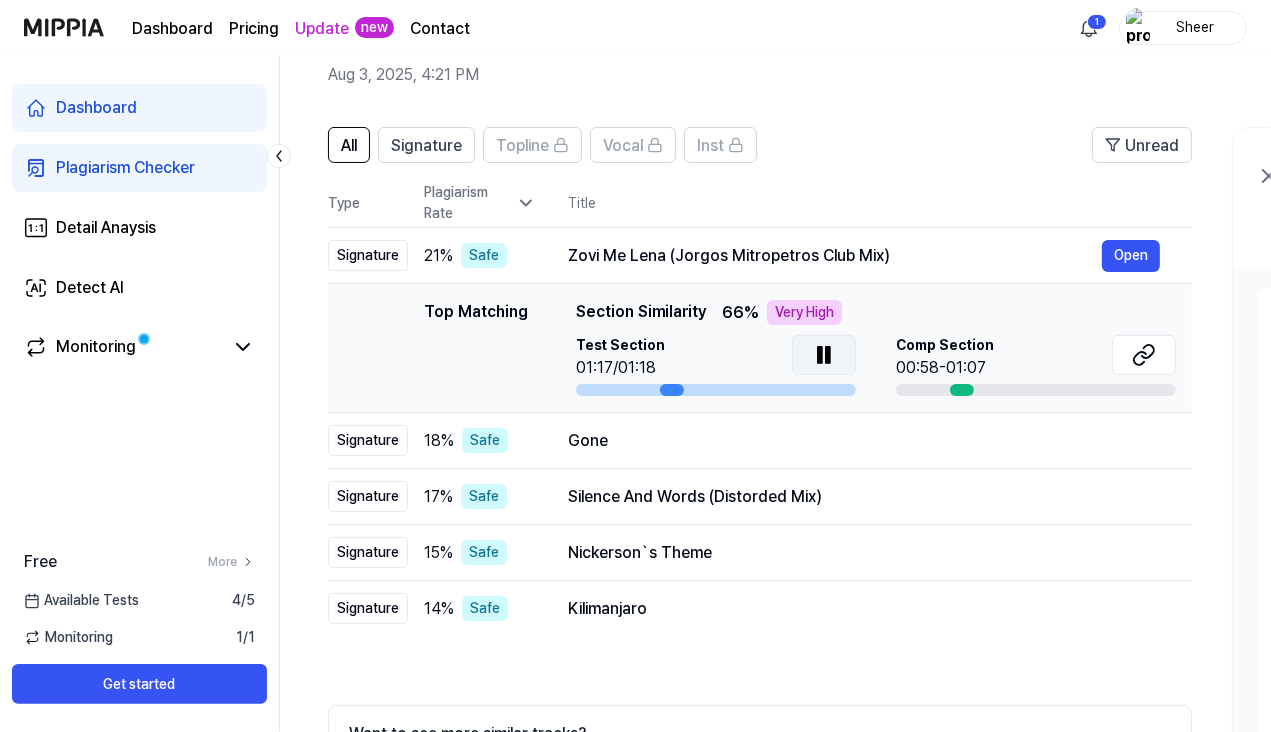 click 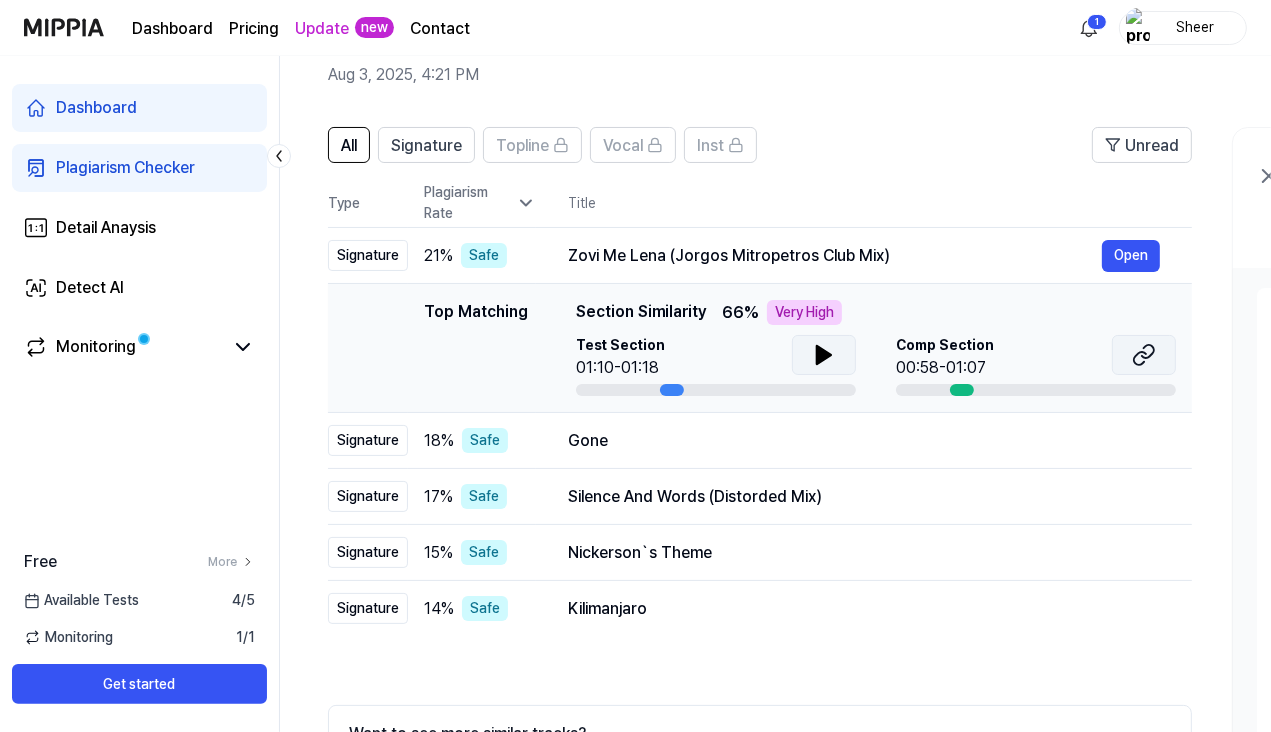click 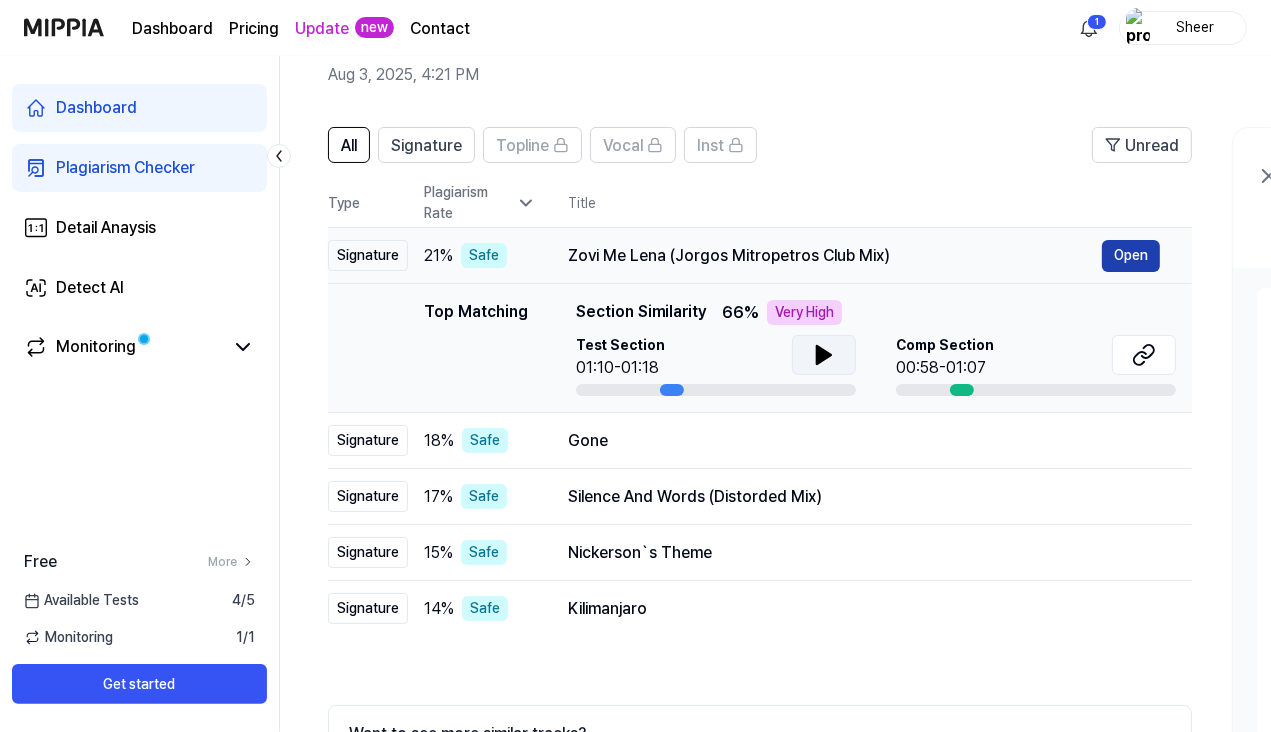 click on "Open" at bounding box center (1131, 256) 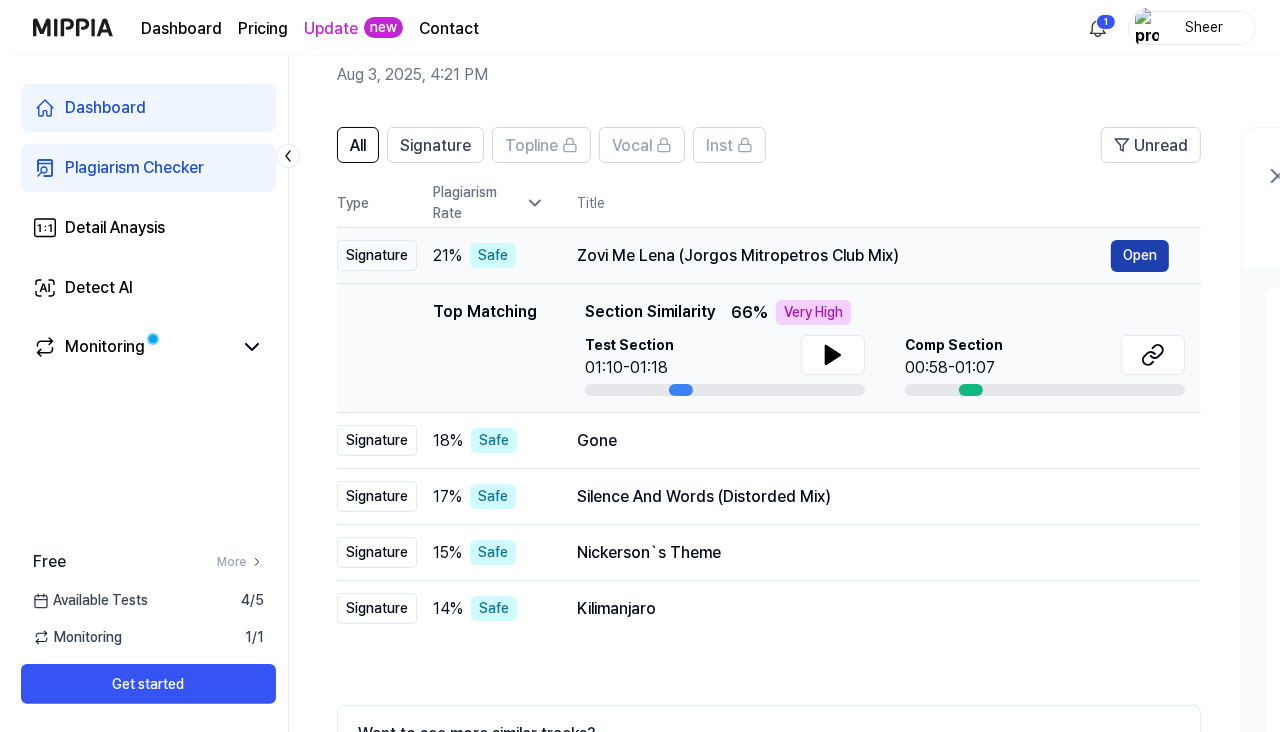 scroll, scrollTop: 0, scrollLeft: 0, axis: both 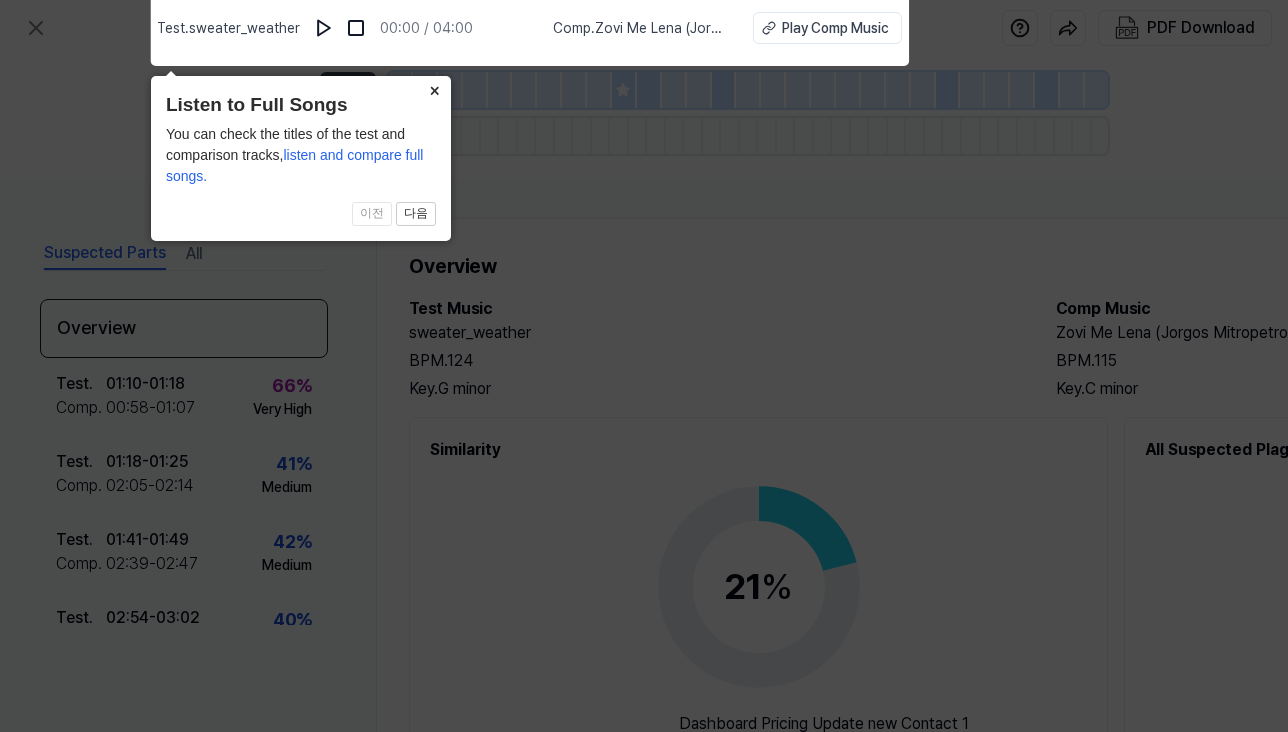 click on "×" at bounding box center (435, 90) 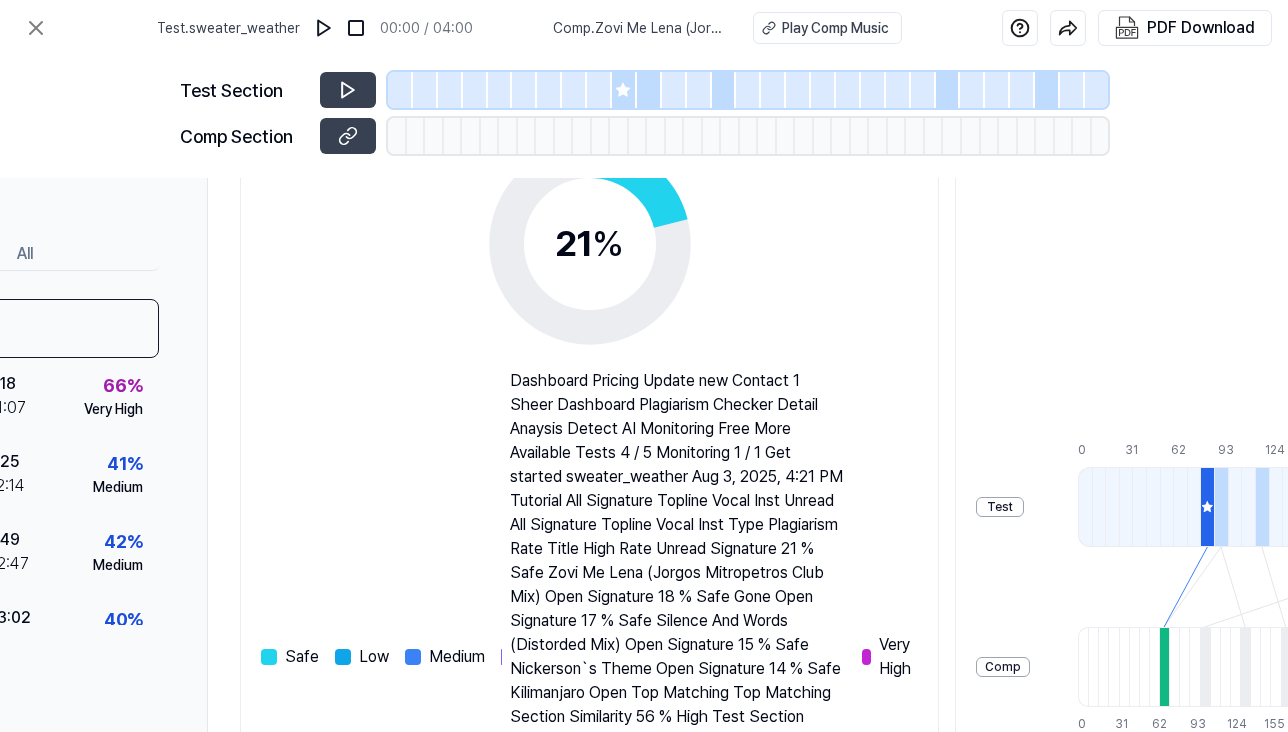 scroll, scrollTop: 348, scrollLeft: 169, axis: both 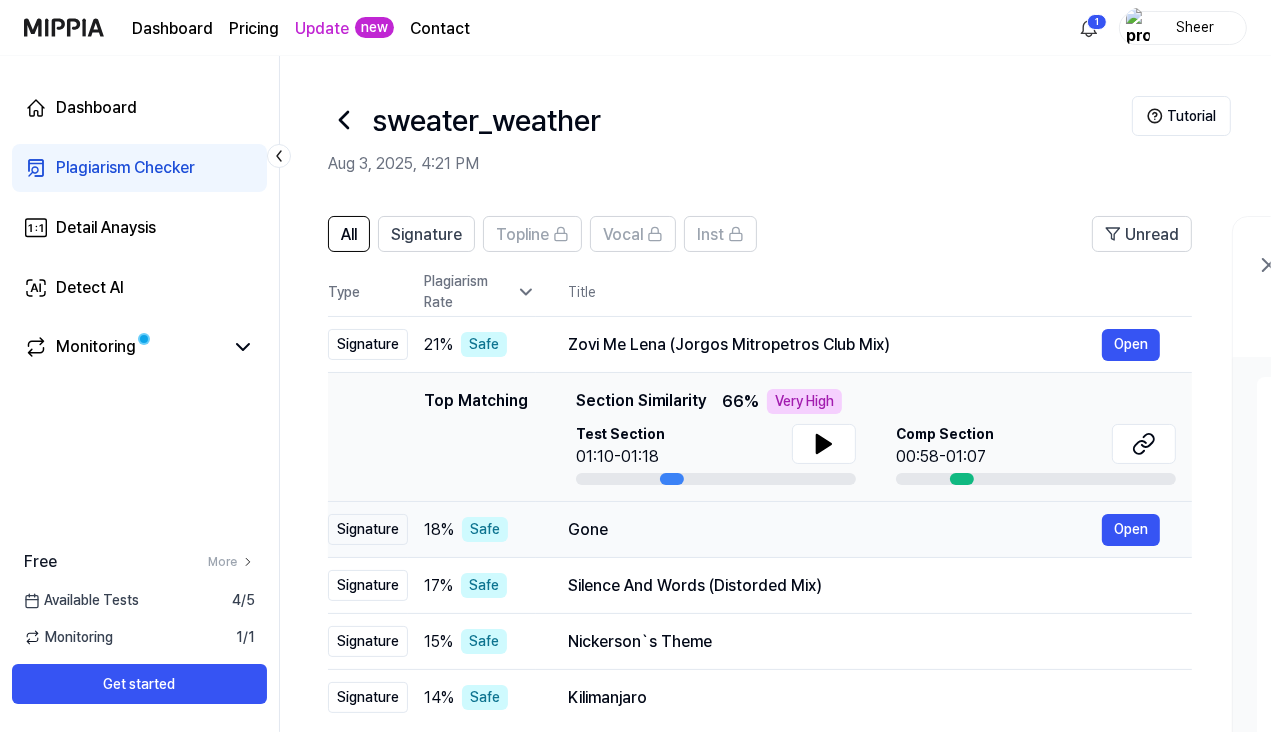 click on "Gone" at bounding box center [835, 530] 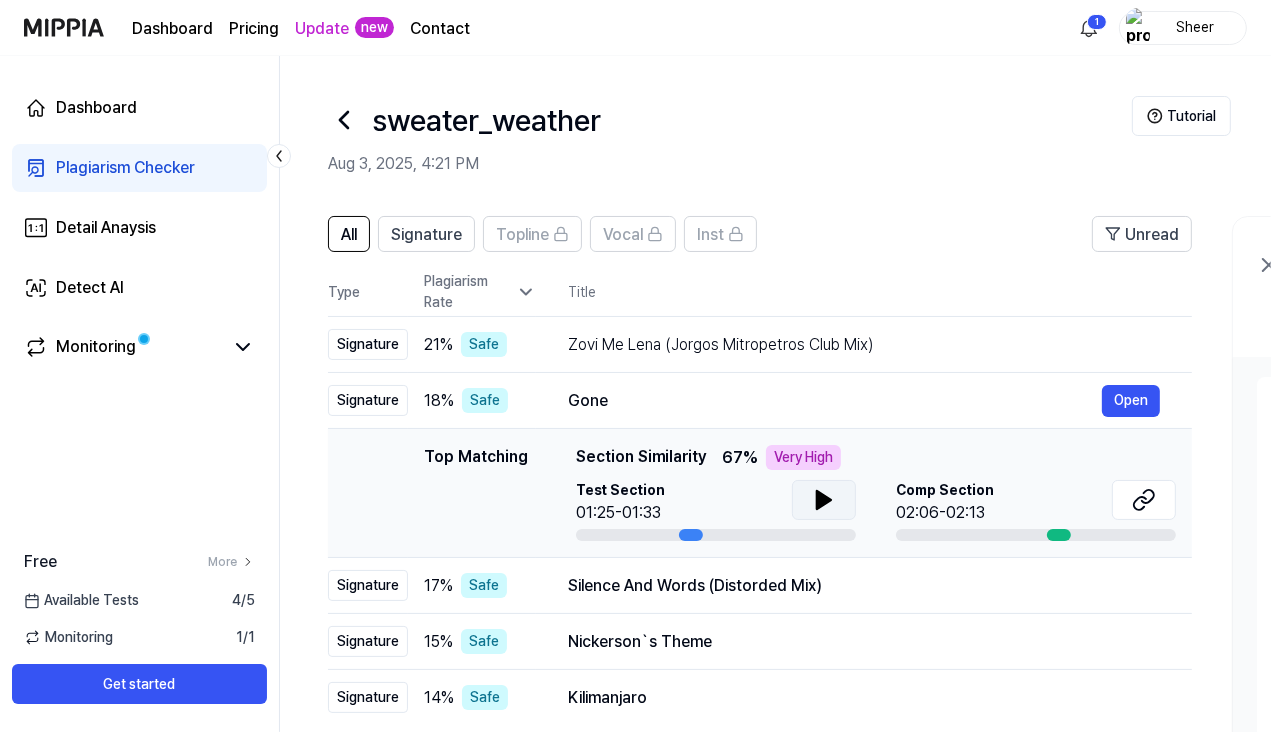 click 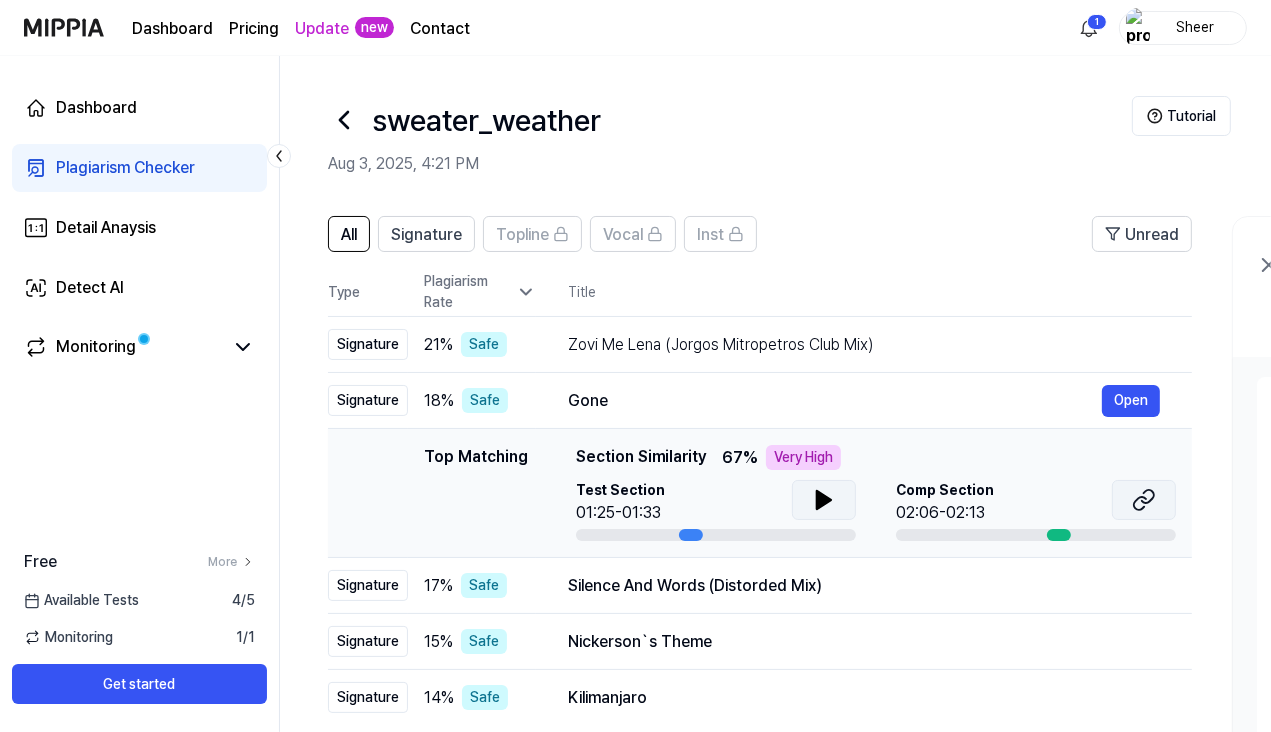 click 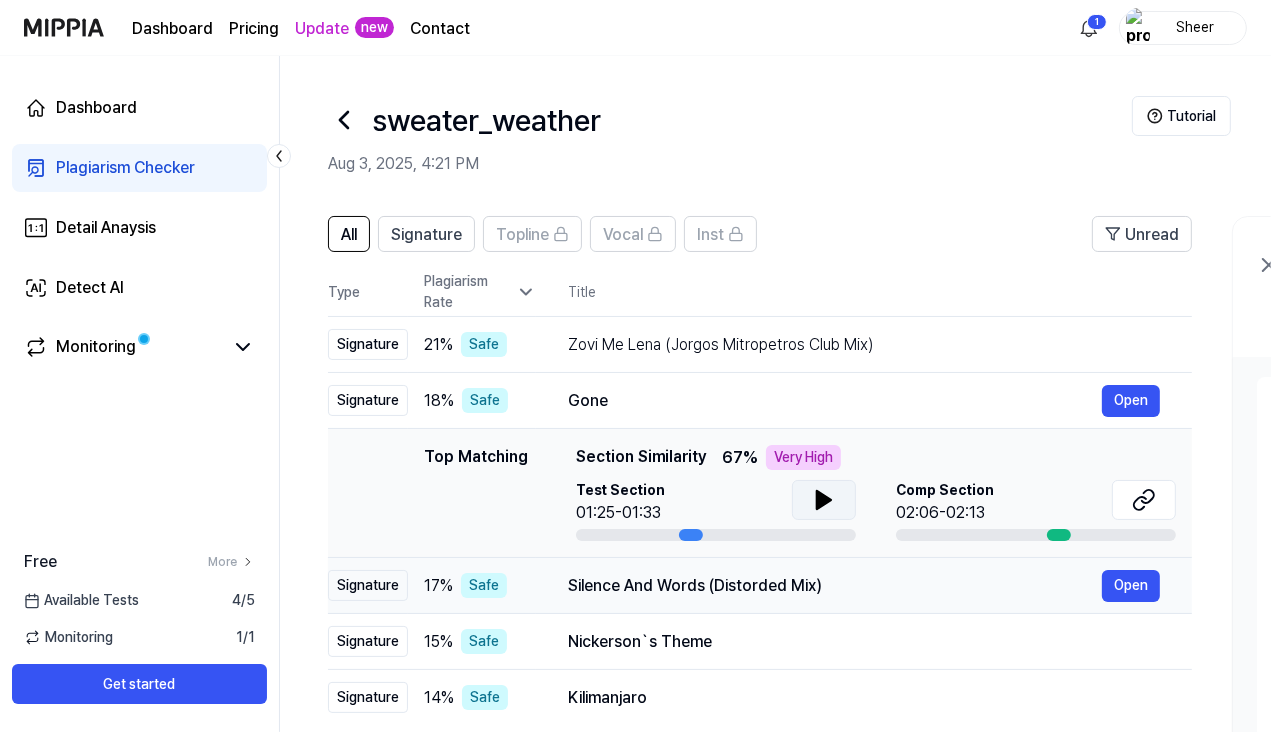 click on "Silence And Words (Distorded Mix)" at bounding box center [835, 586] 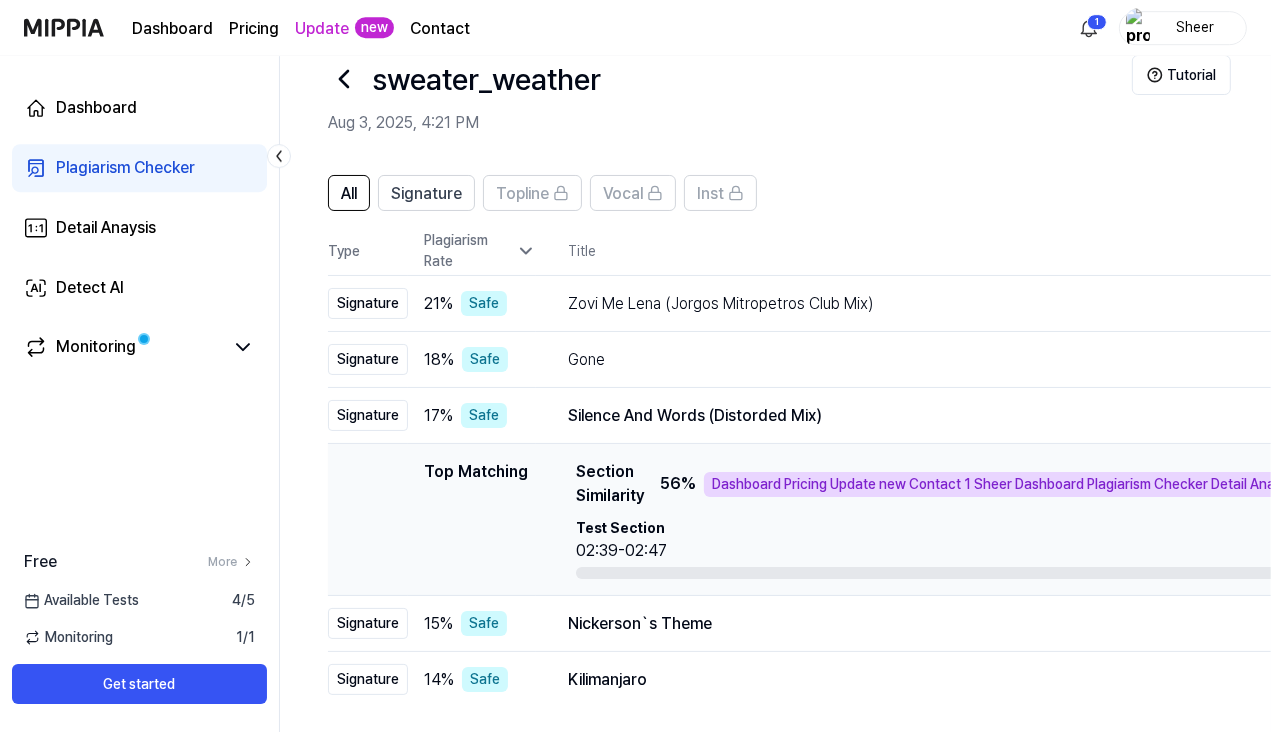 scroll, scrollTop: 42, scrollLeft: 0, axis: vertical 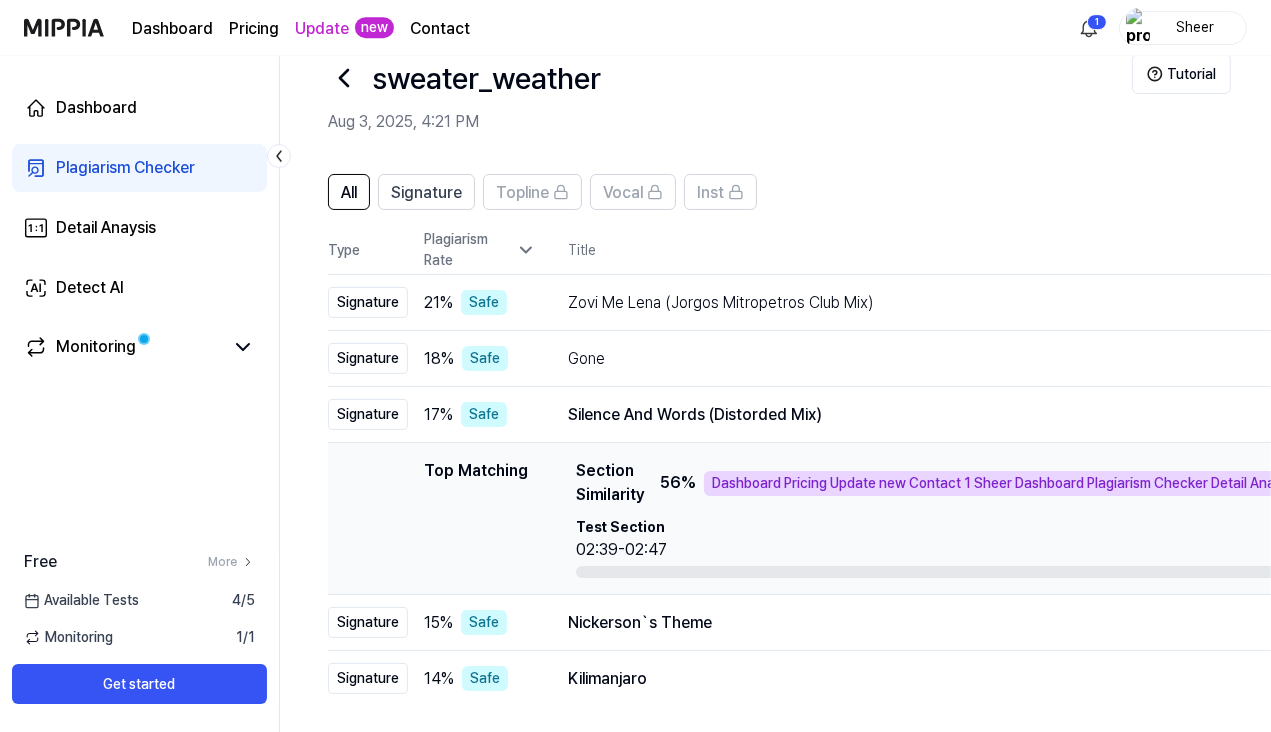 click 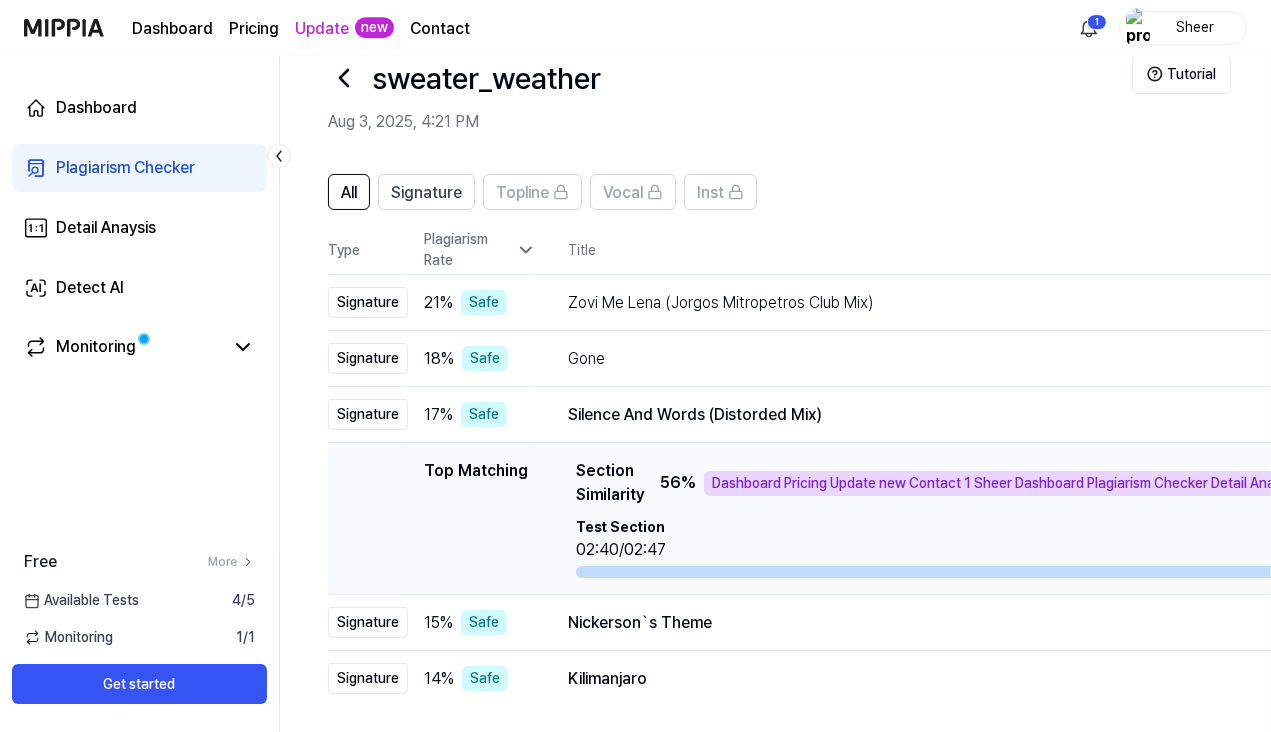 click 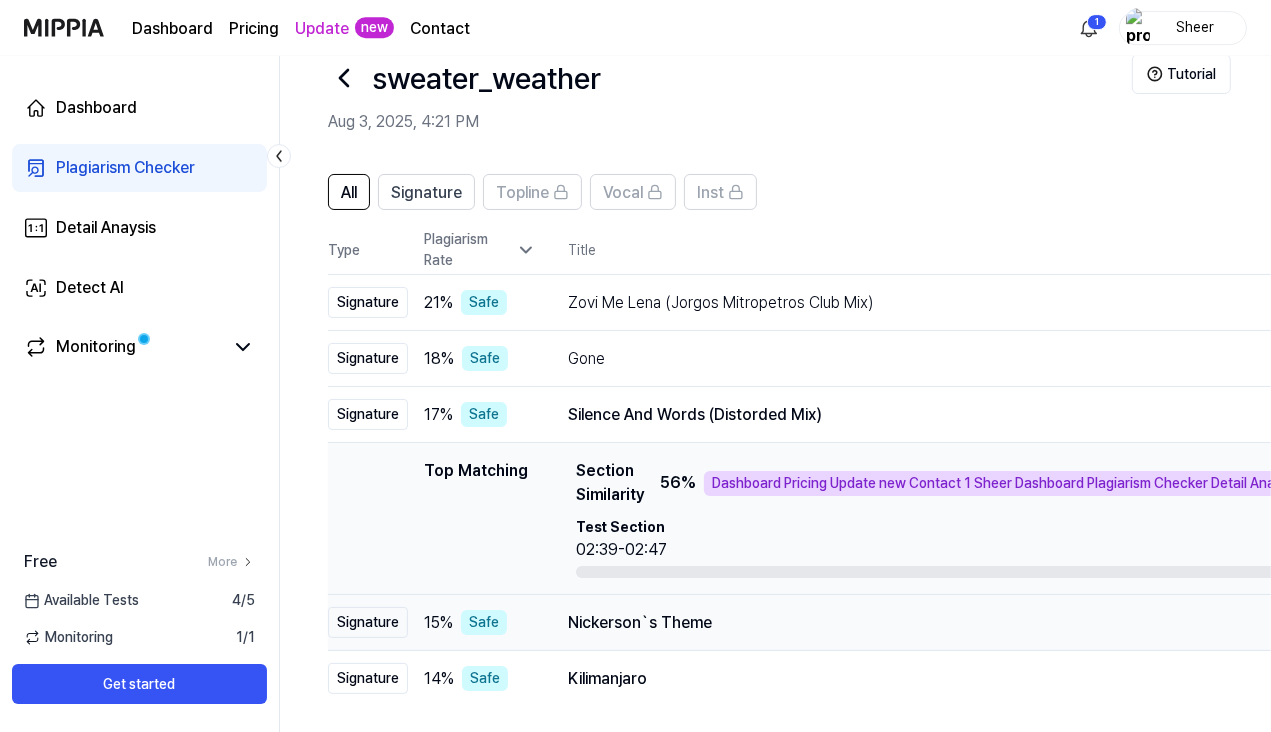 click on "Nickerson`s Theme" at bounding box center (3830, 623) 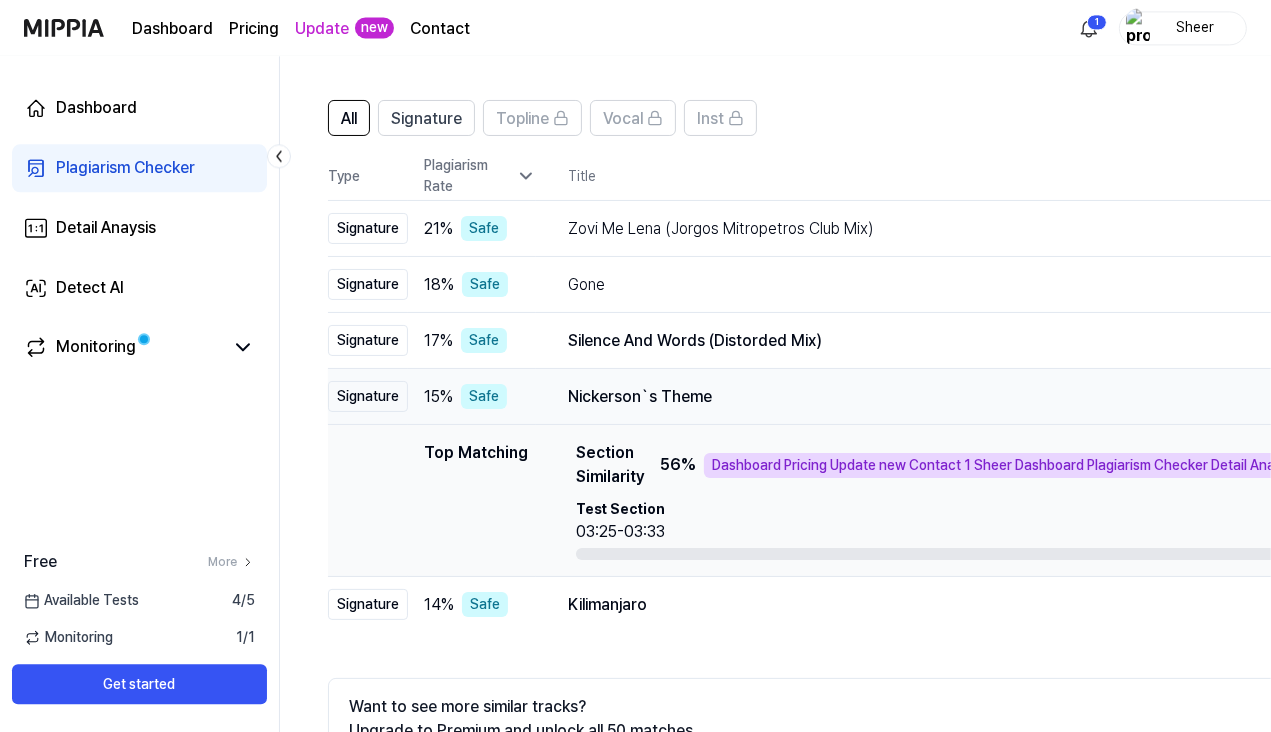 scroll, scrollTop: 116, scrollLeft: 0, axis: vertical 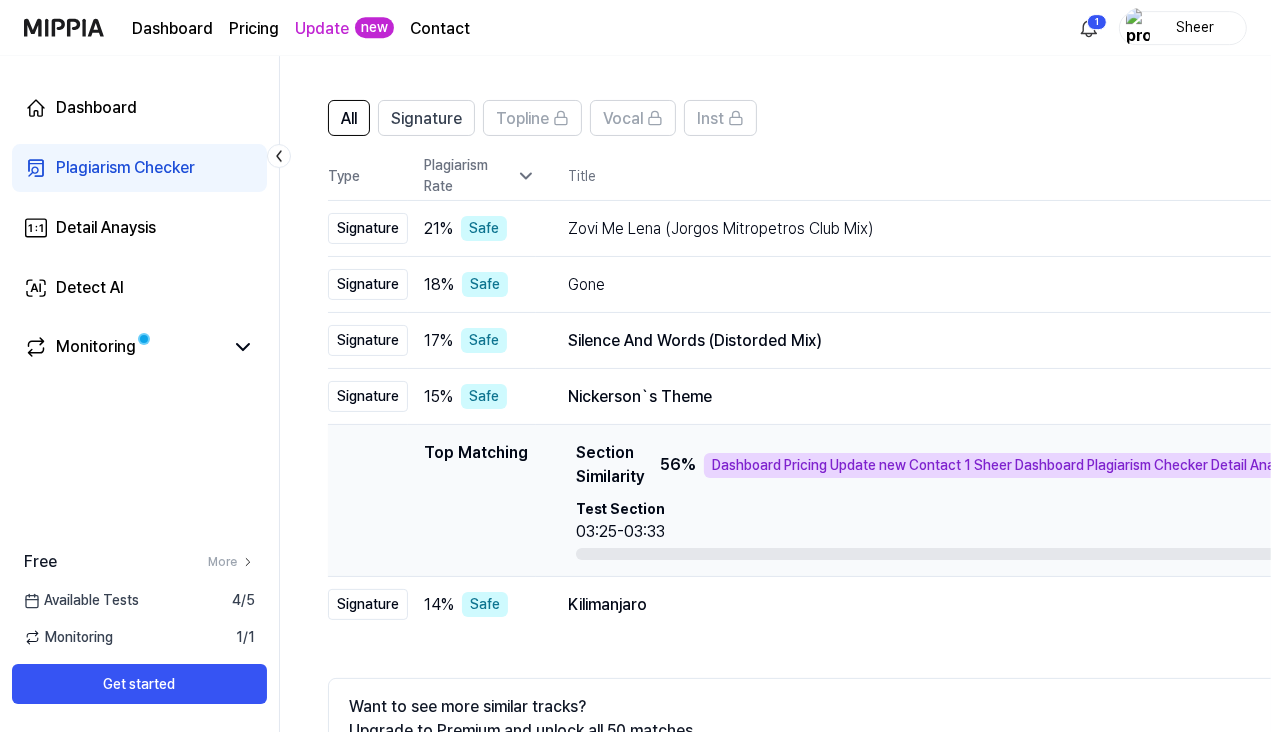 click 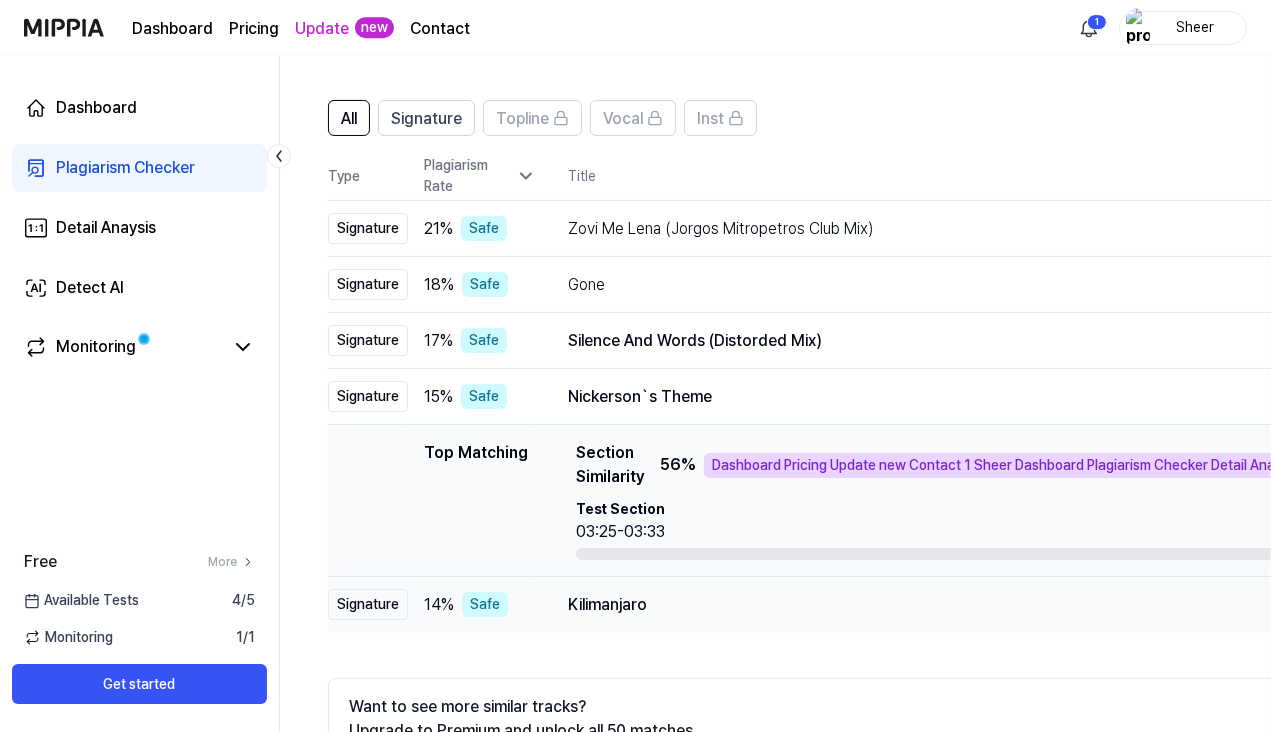 click on "Kilimanjaro" at bounding box center [3830, 605] 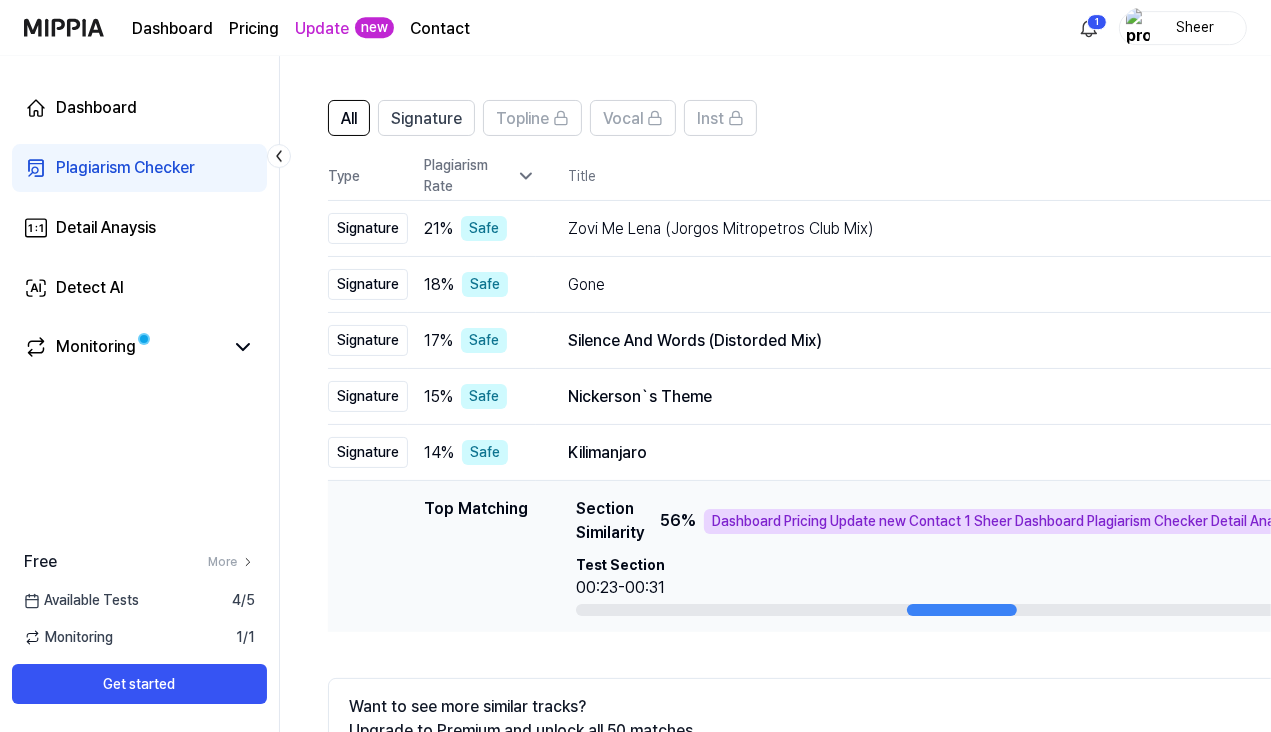click 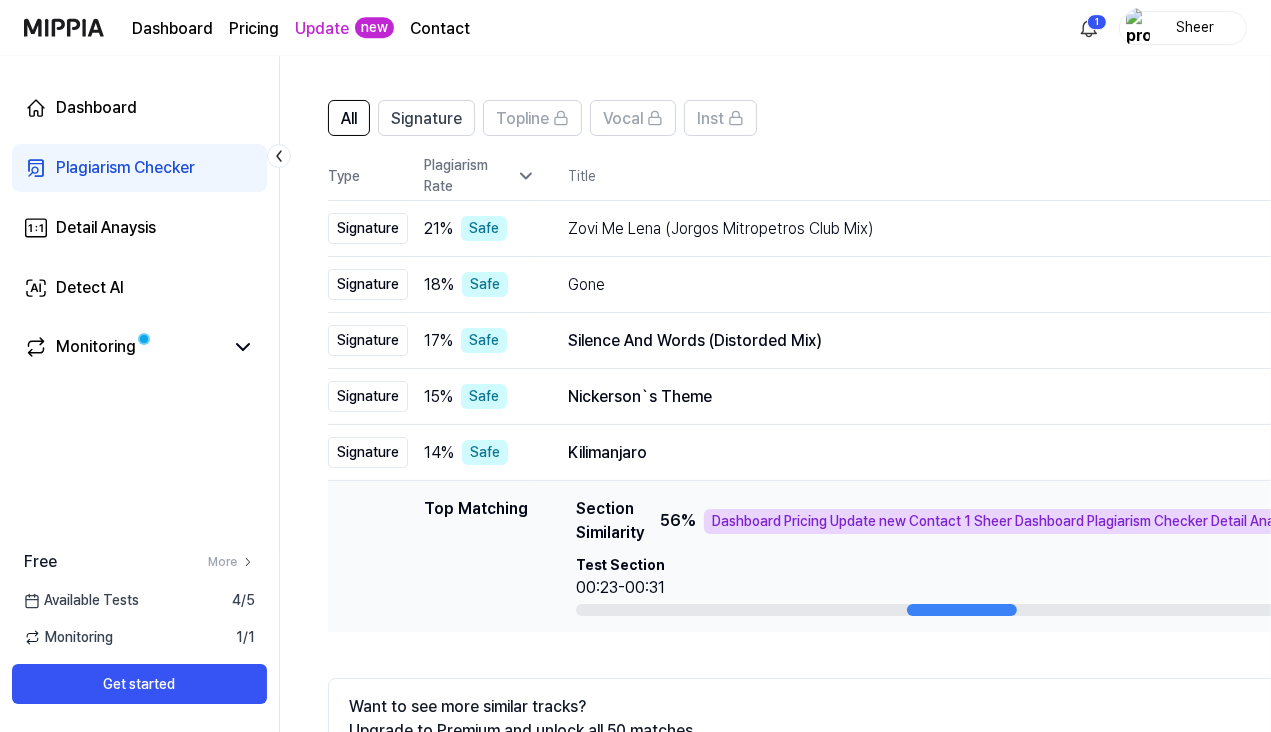 click 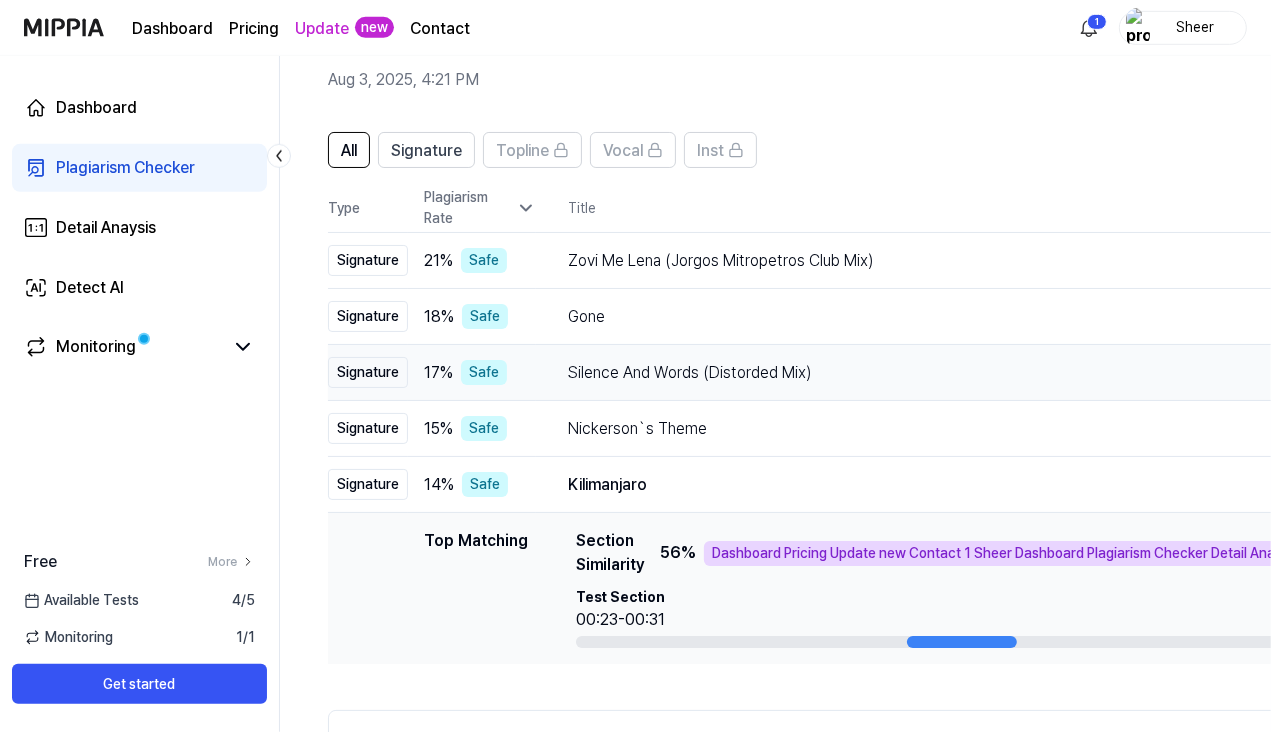 scroll, scrollTop: 56, scrollLeft: 0, axis: vertical 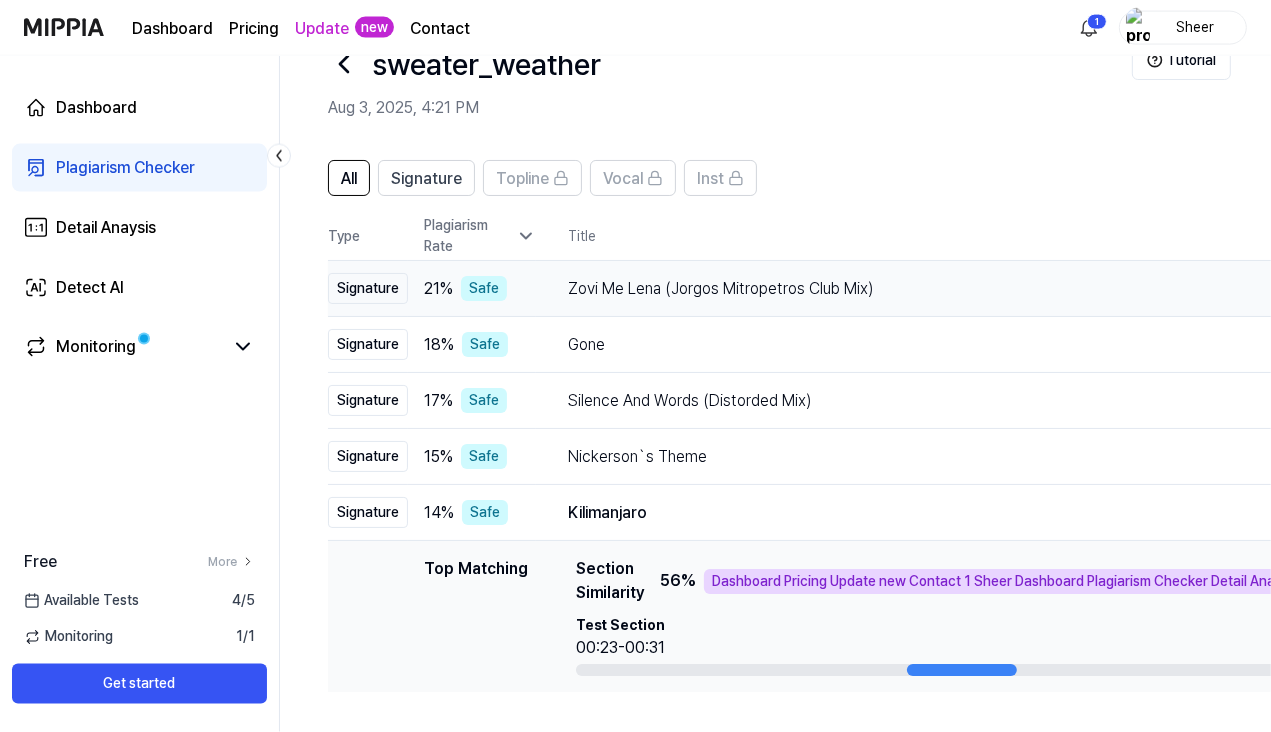click on "Zovi Me Lena (Jorgos Mitropetros Club Mix)" at bounding box center [3830, 289] 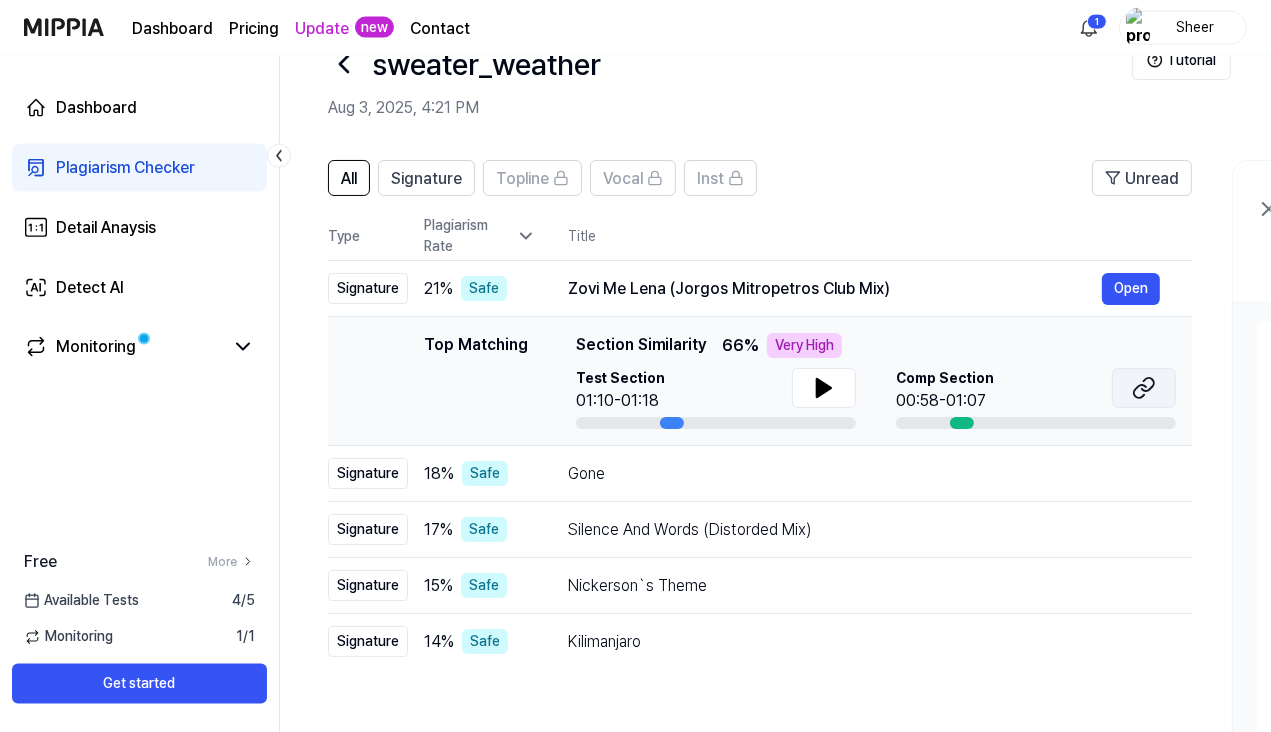 click 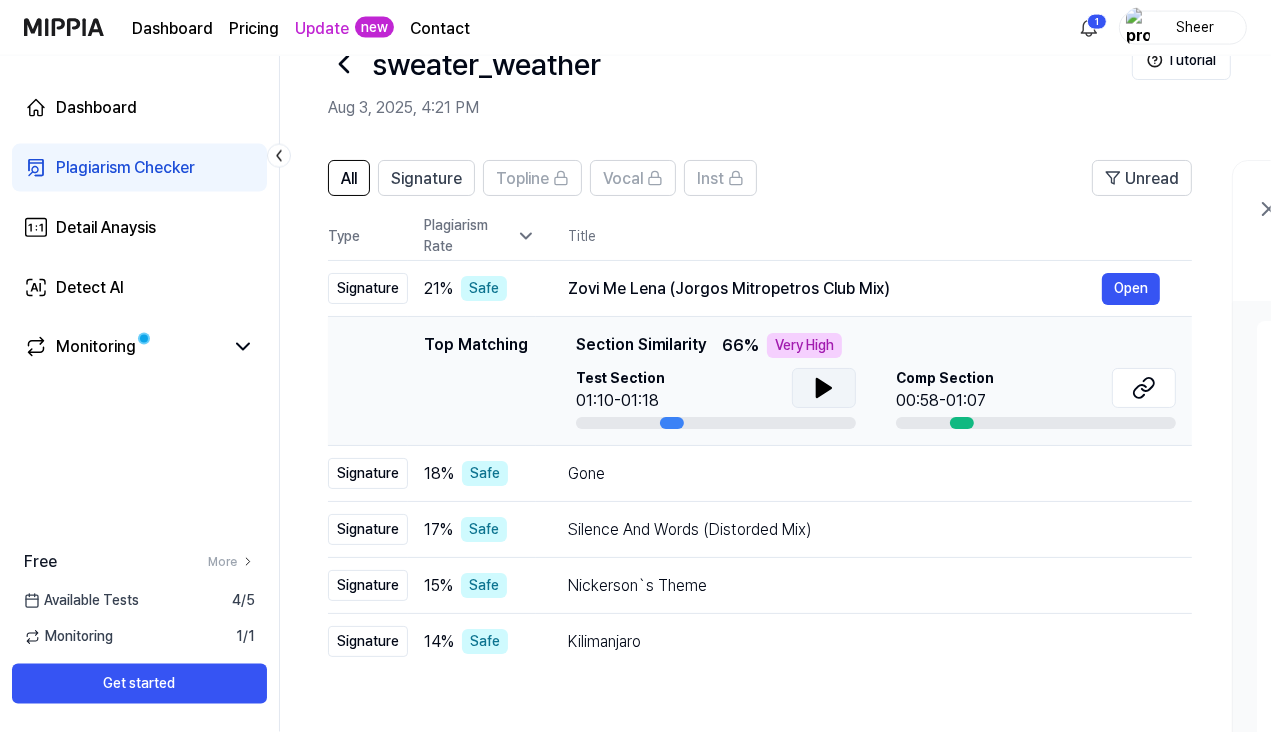 click 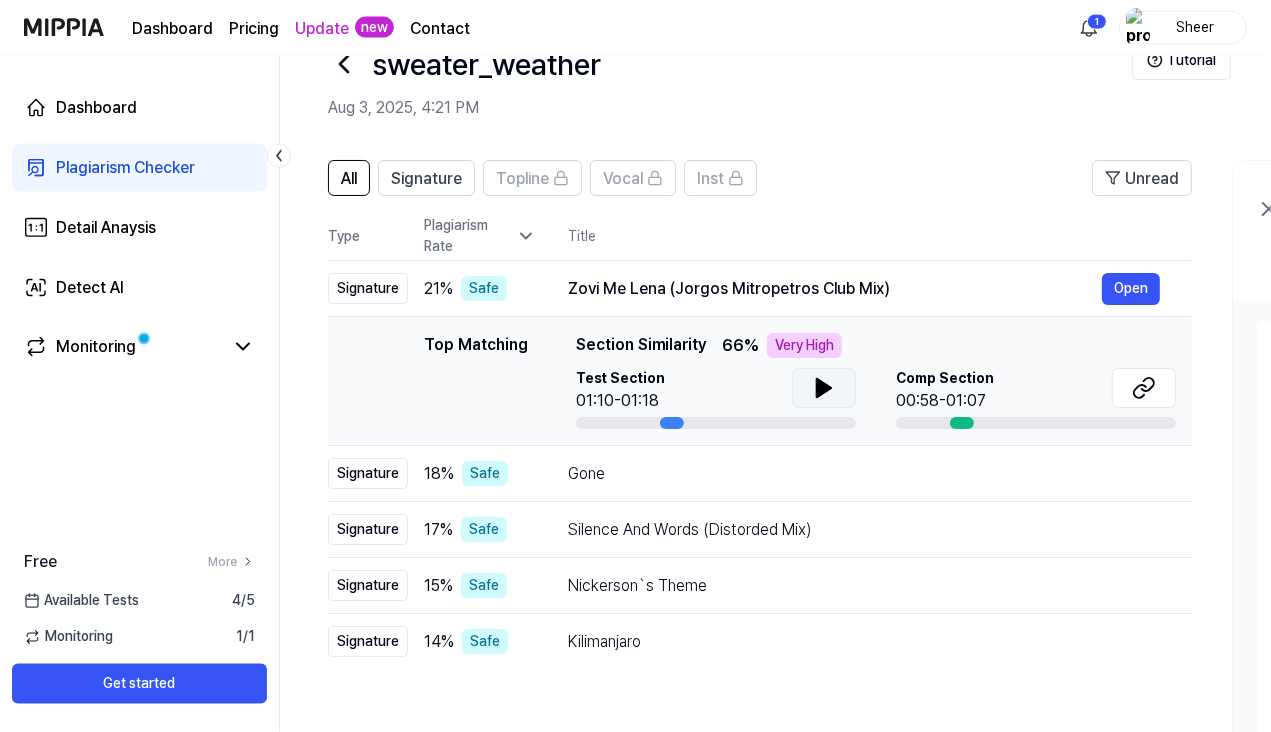 click 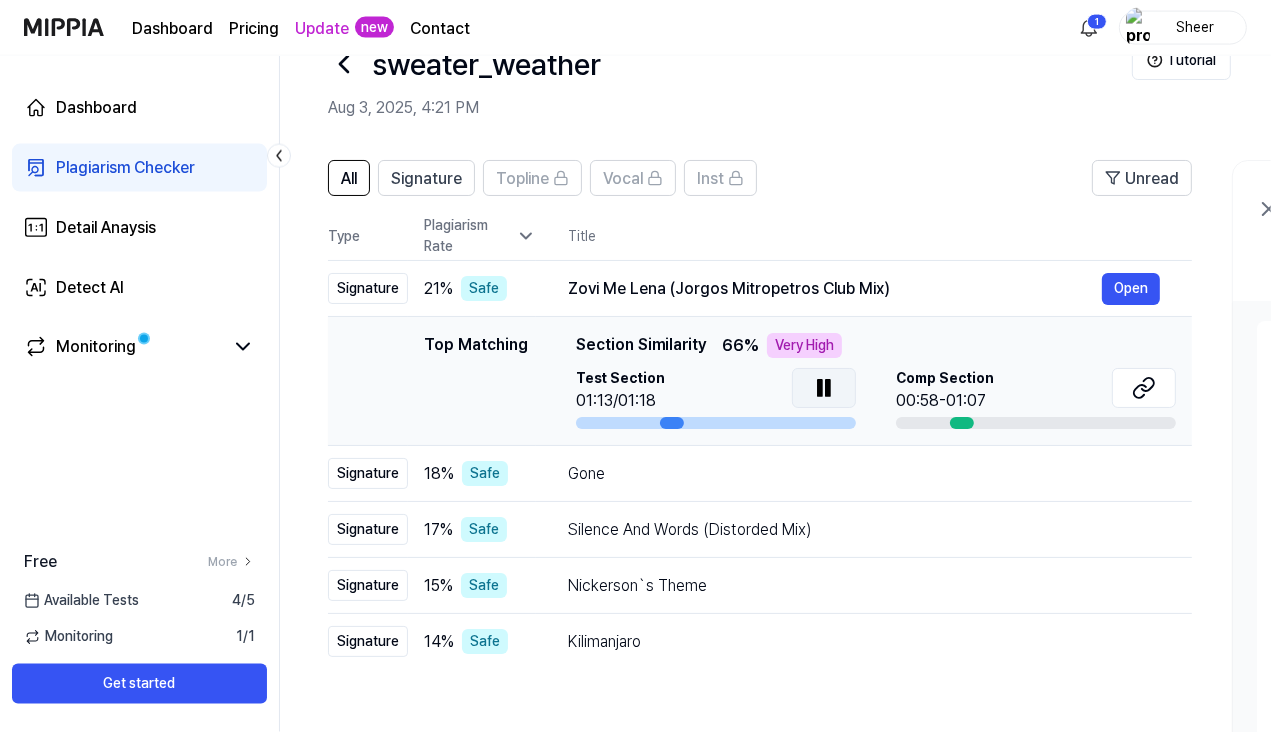 click 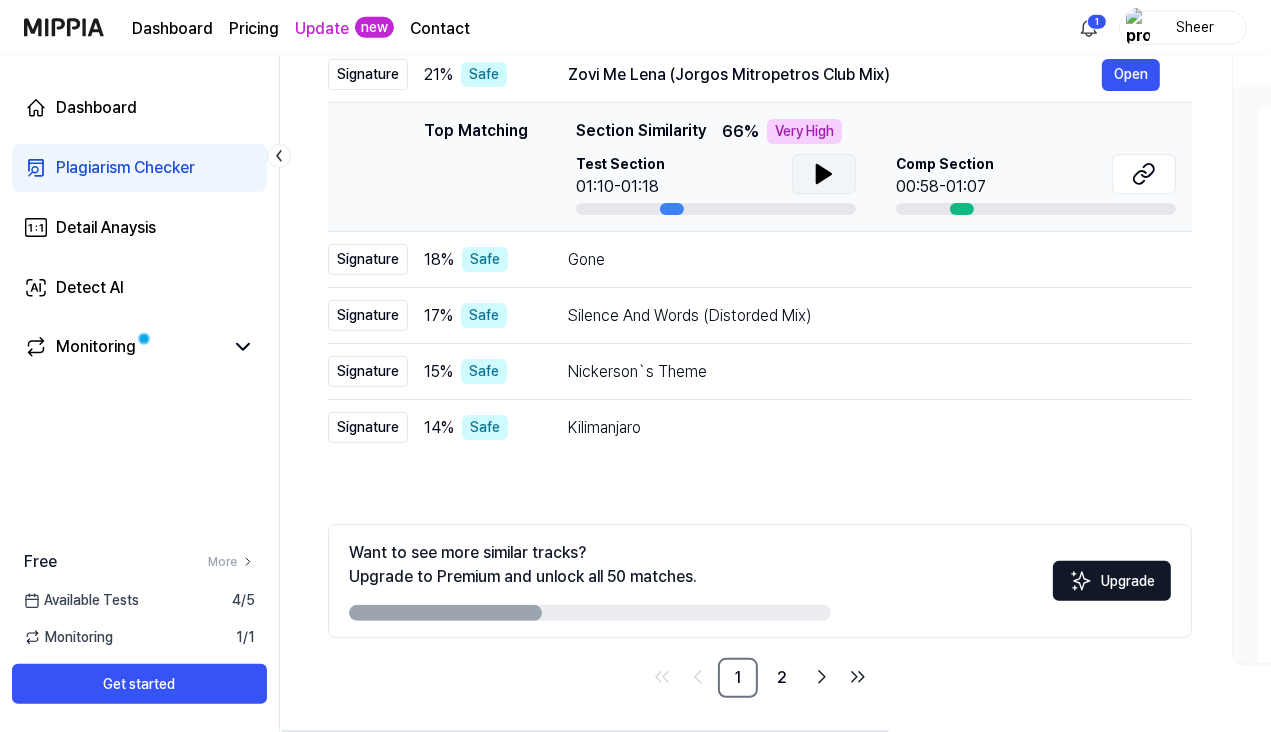 scroll, scrollTop: 269, scrollLeft: 0, axis: vertical 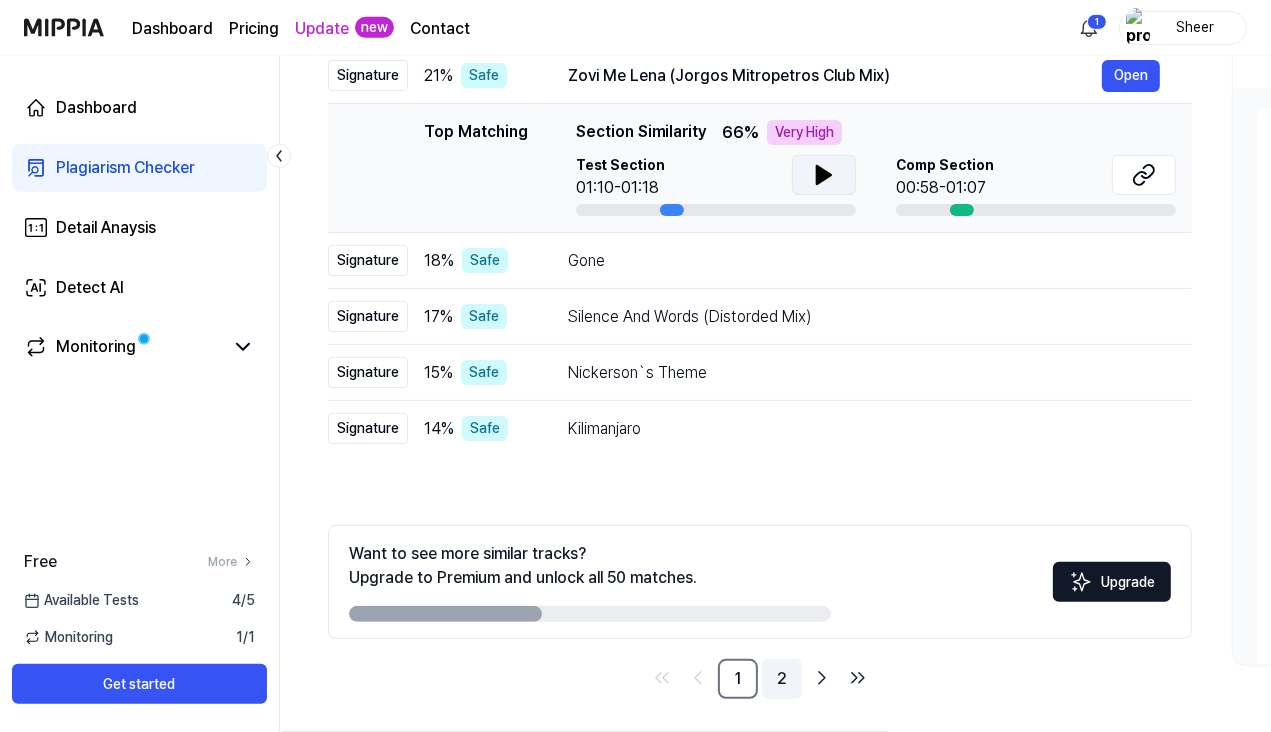 click on "2" at bounding box center [782, 679] 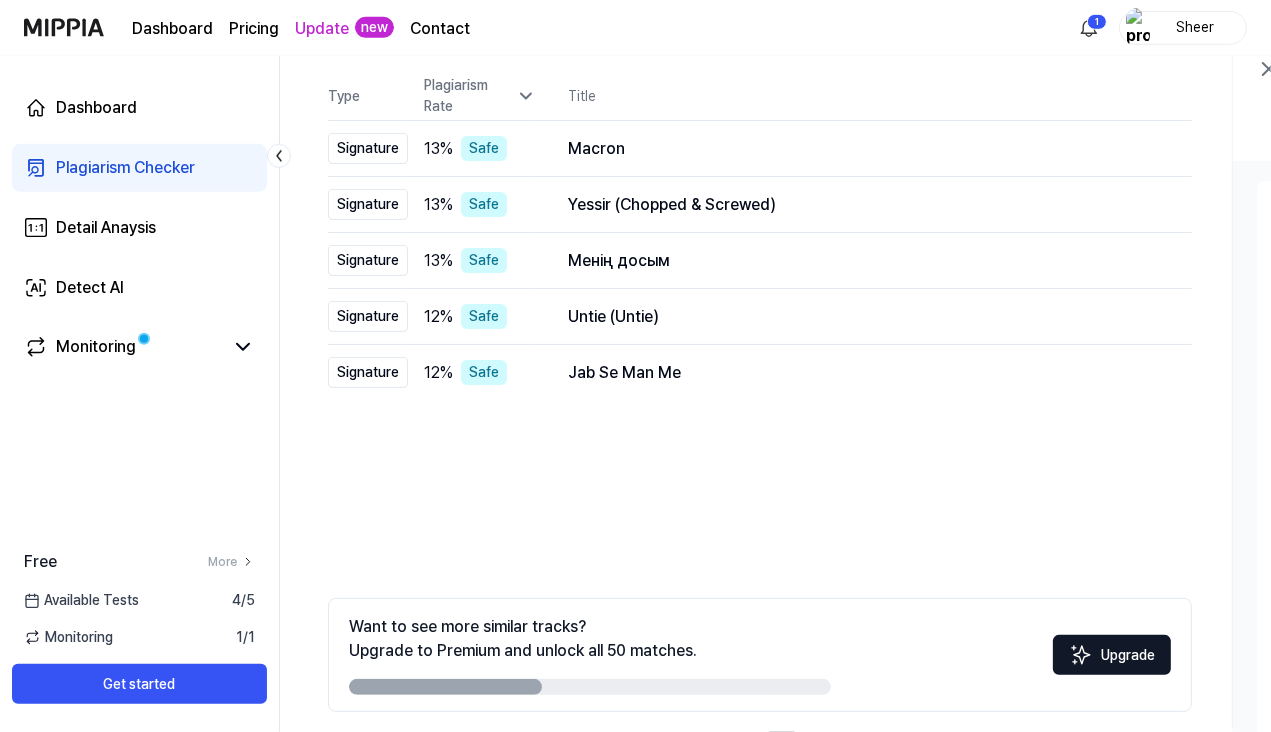 scroll, scrollTop: 160, scrollLeft: 0, axis: vertical 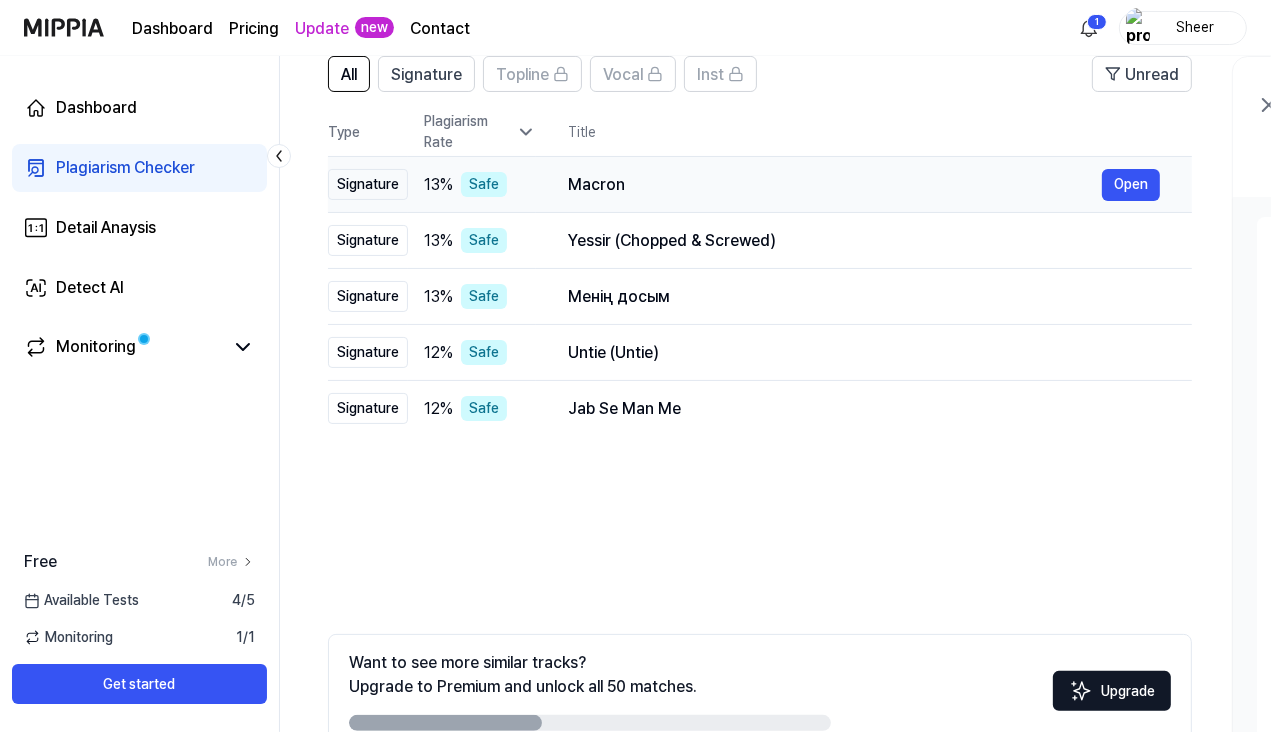 click on "Macron" at bounding box center [835, 185] 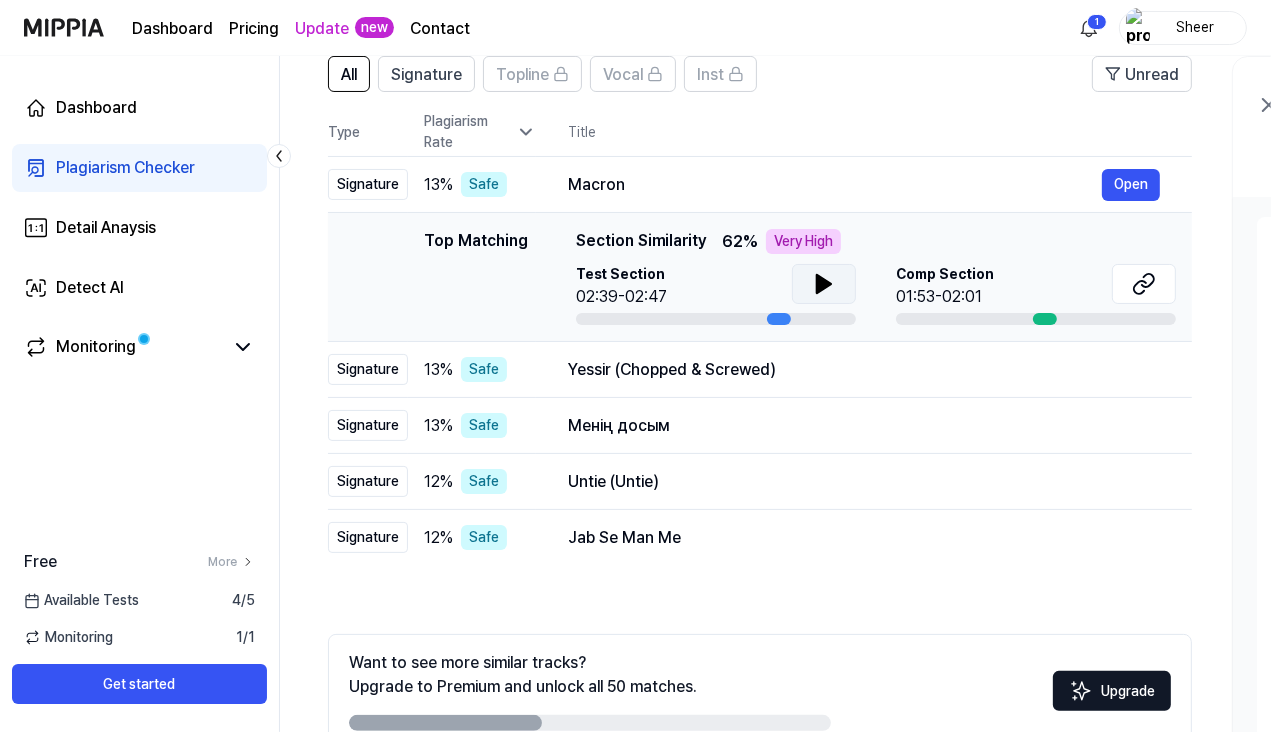 click at bounding box center [824, 284] 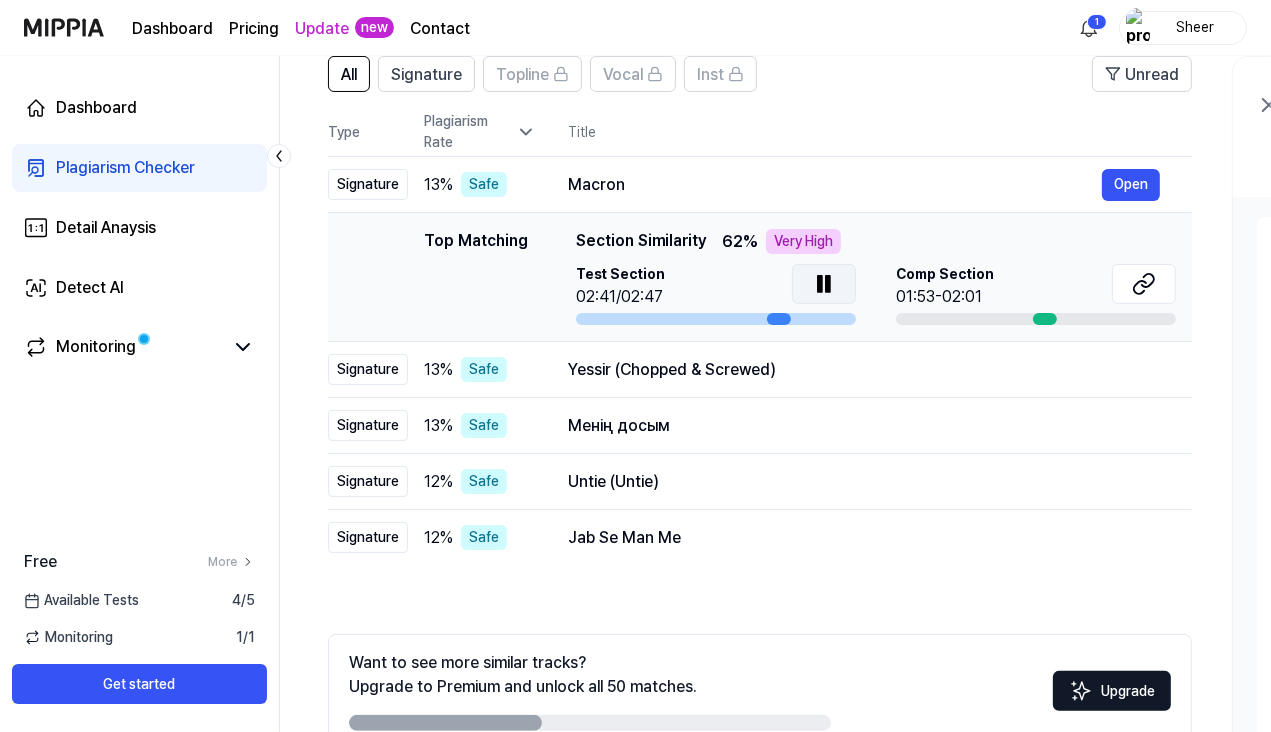 click 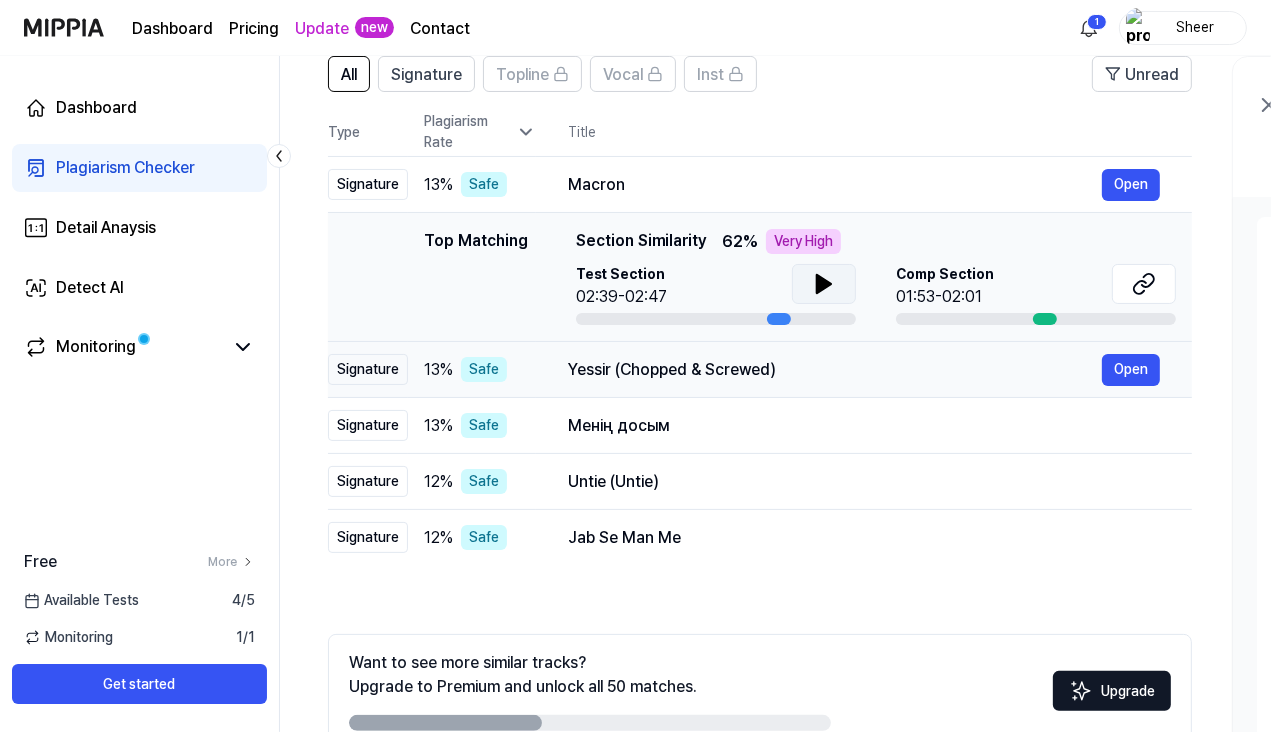 click on "Yessir (Chopped & Screwed)" at bounding box center [835, 370] 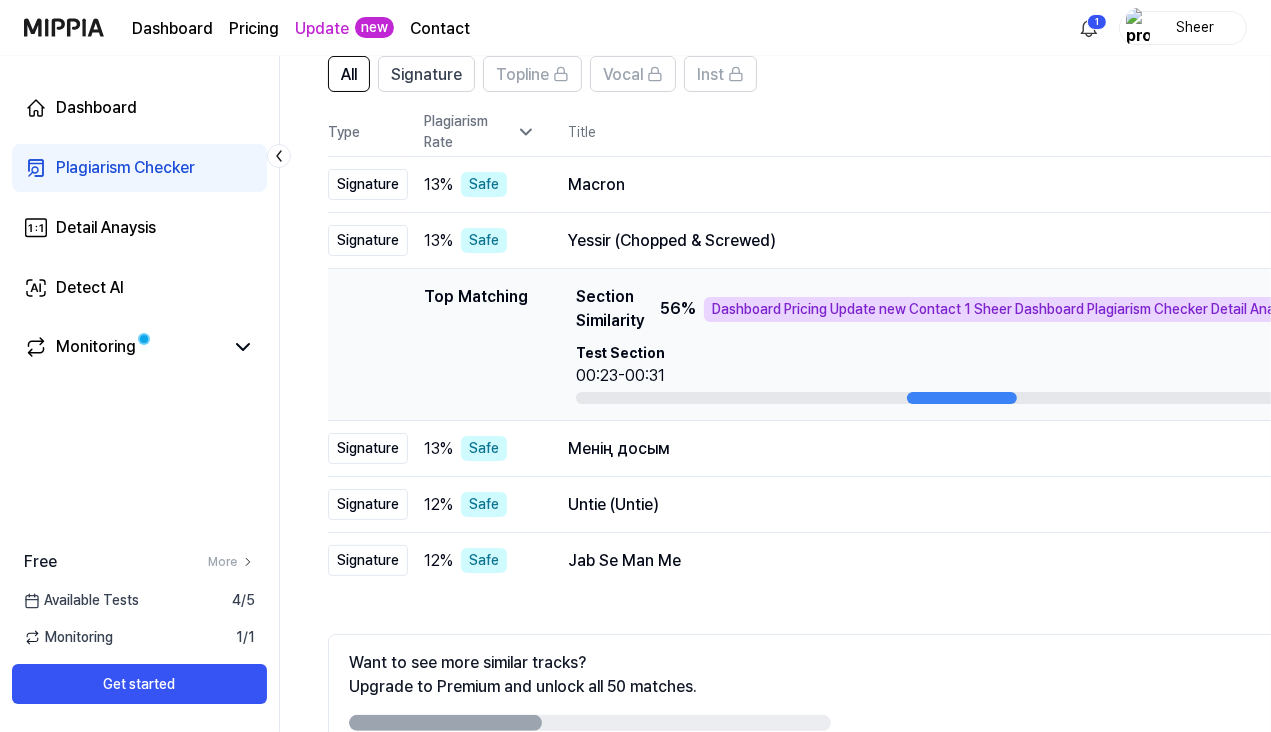 click 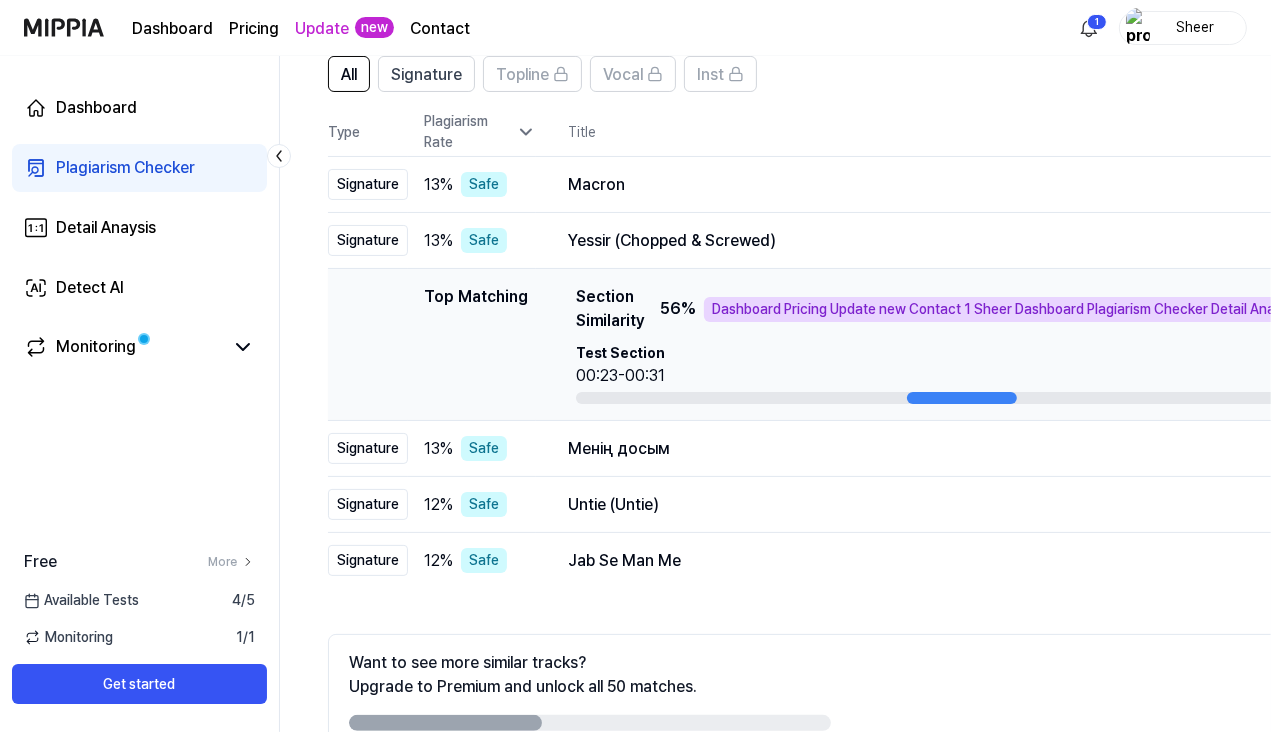 click 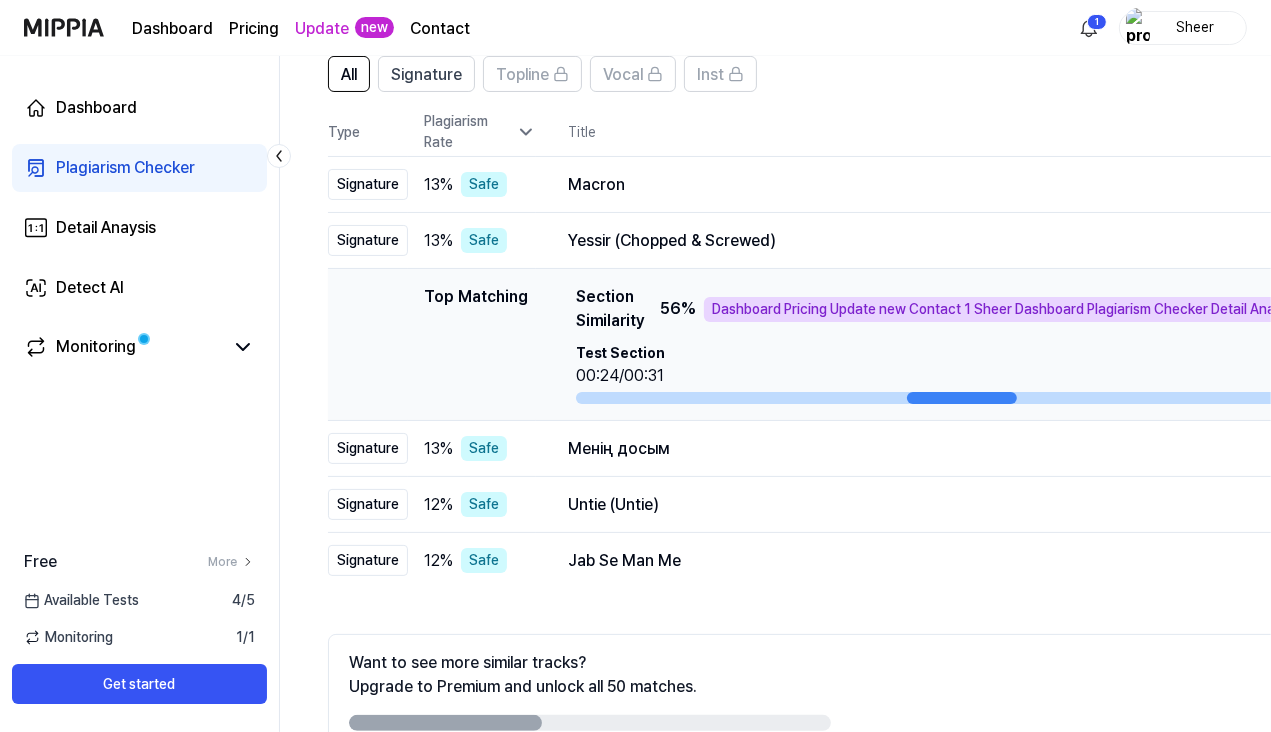 click 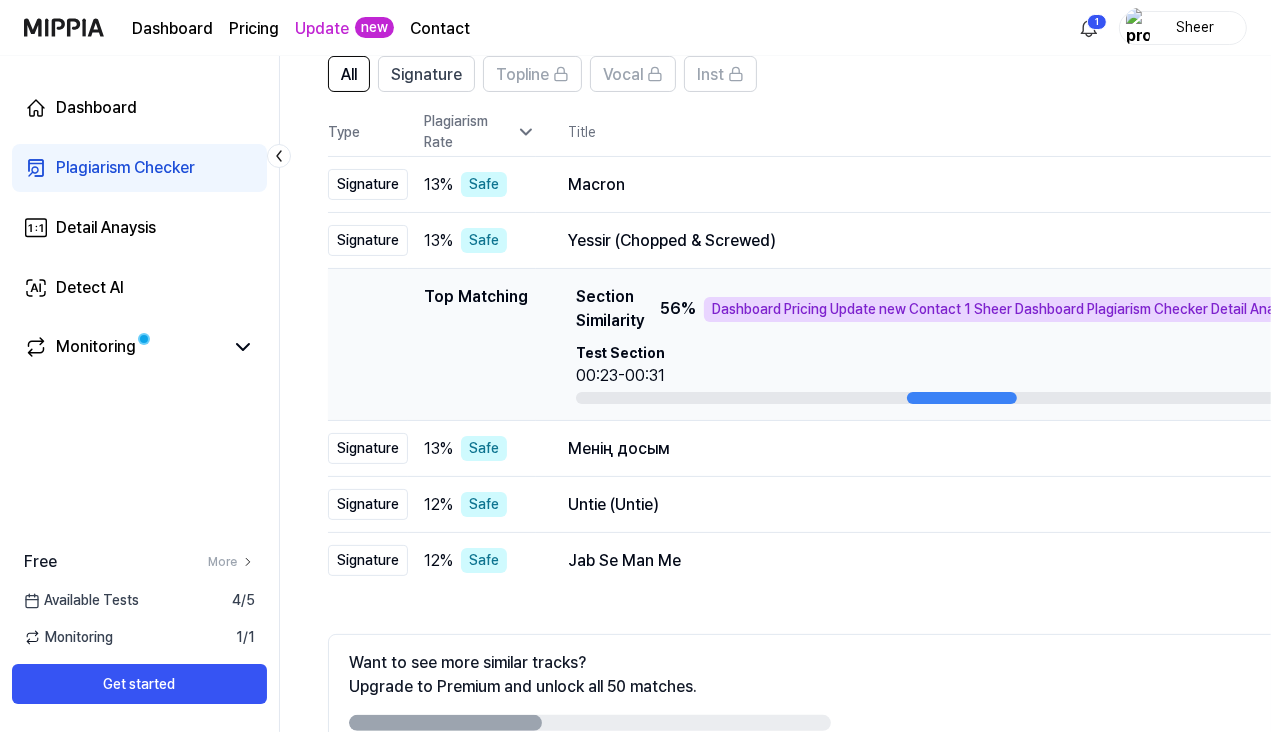 click 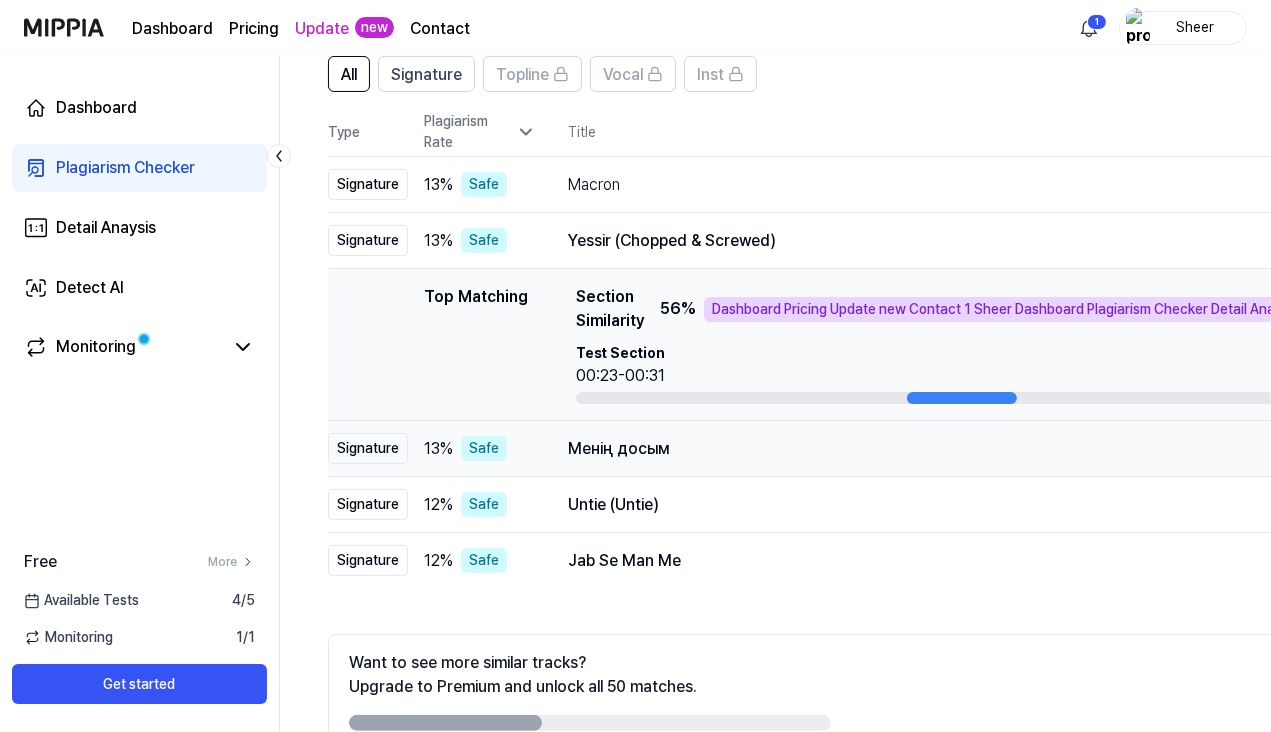 click on "Менің досым Open" at bounding box center (3859, 449) 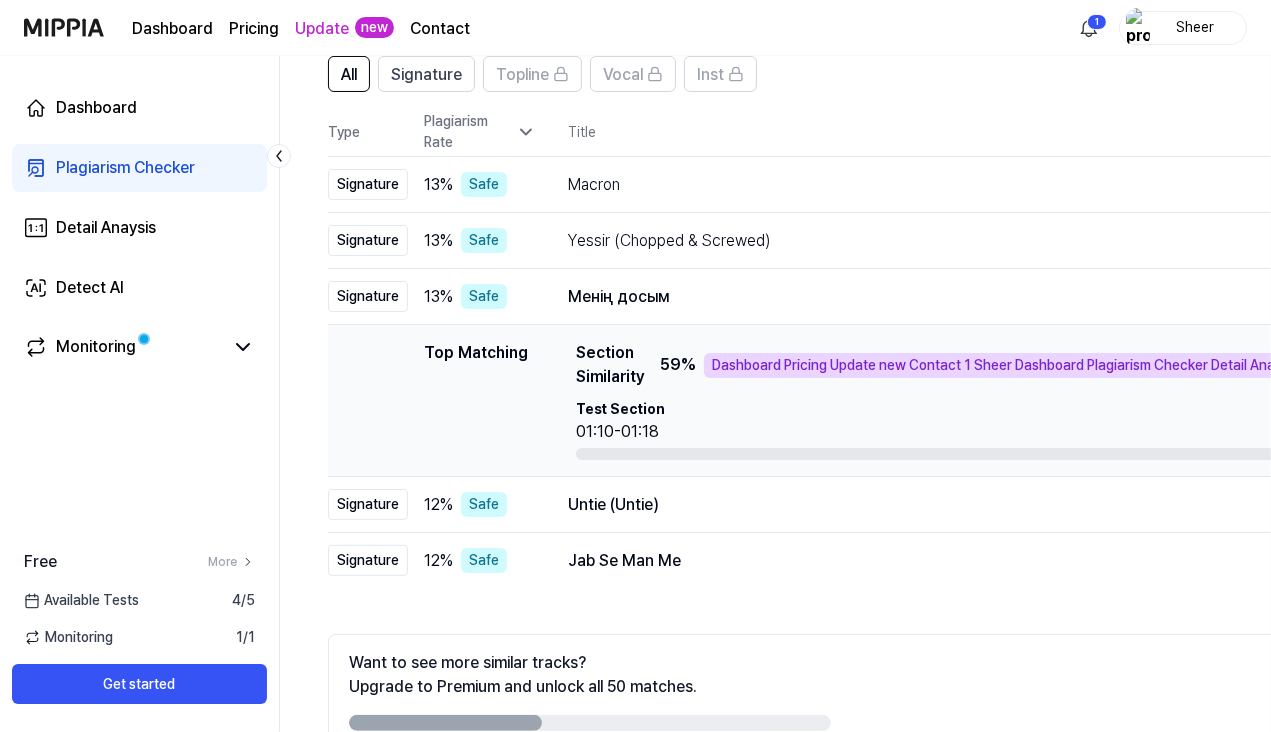 click 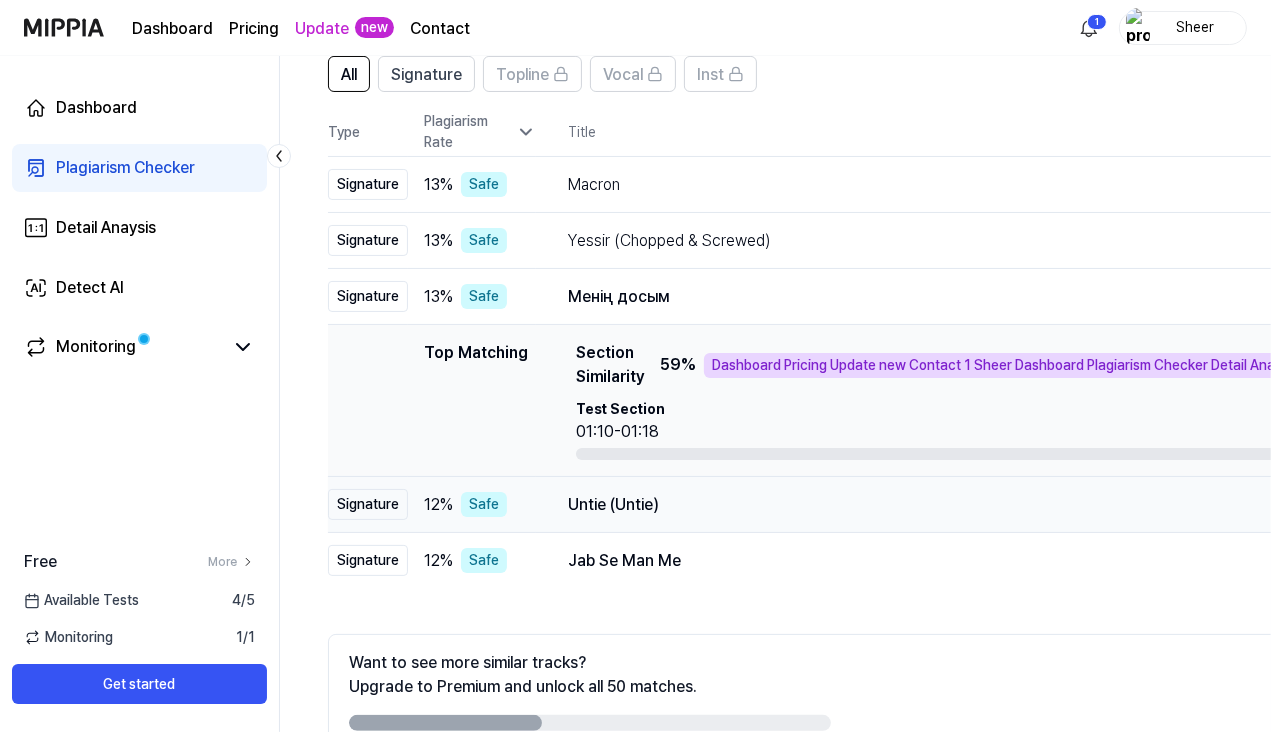 click on "Untie (Untie)" at bounding box center (3830, 505) 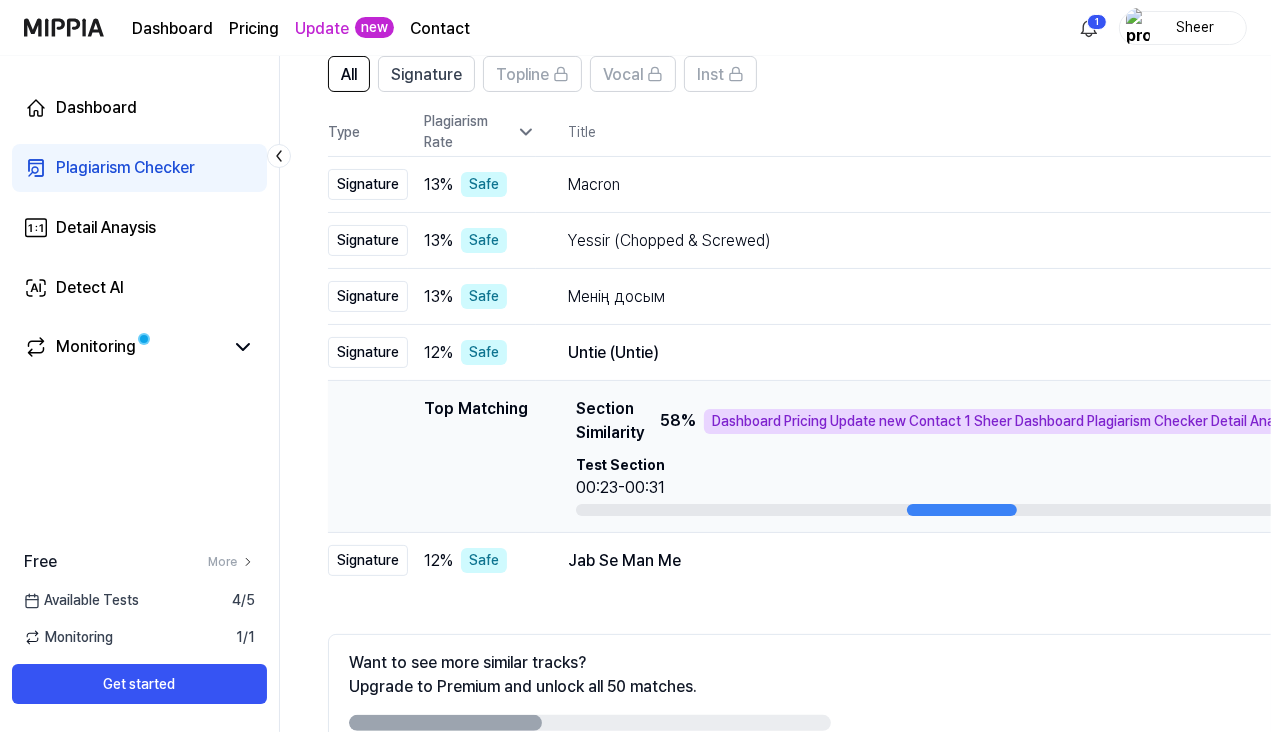 click 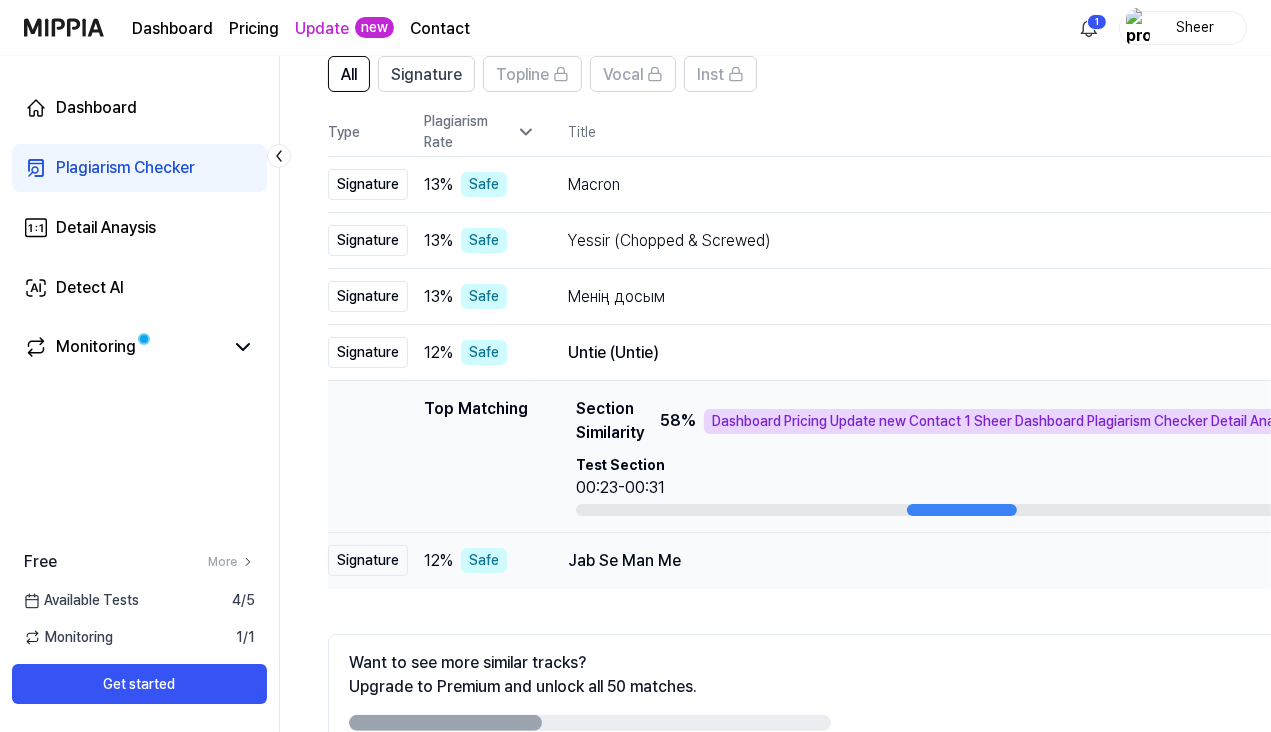 click on "Jab Se Man Me" at bounding box center [3830, 561] 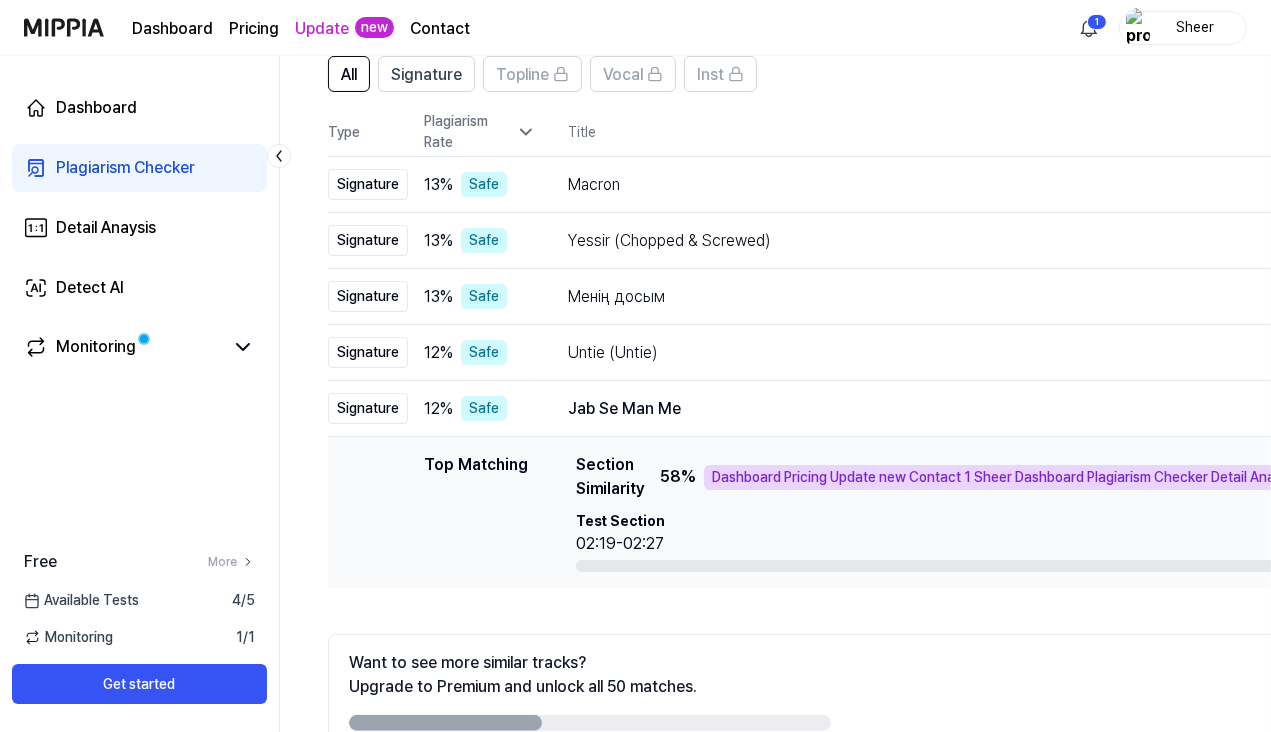 click 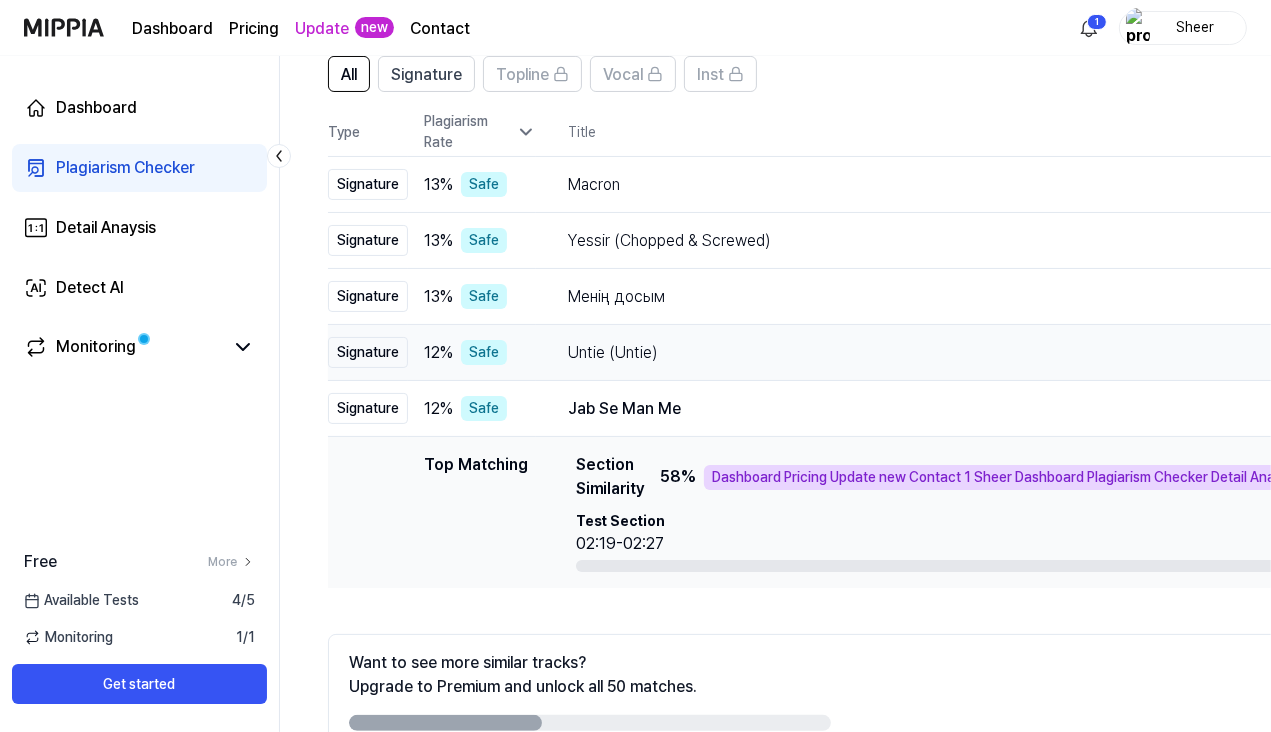 scroll, scrollTop: 276, scrollLeft: 0, axis: vertical 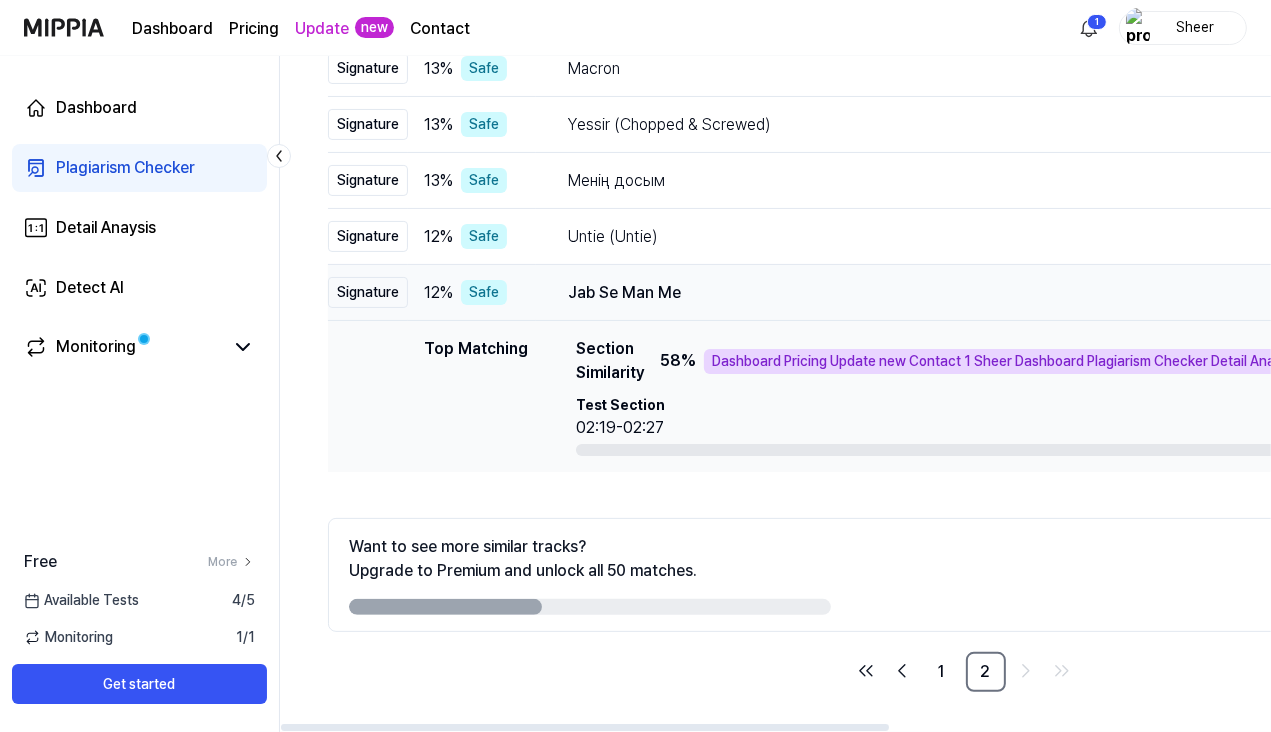 click on "Open" at bounding box center (7122, 293) 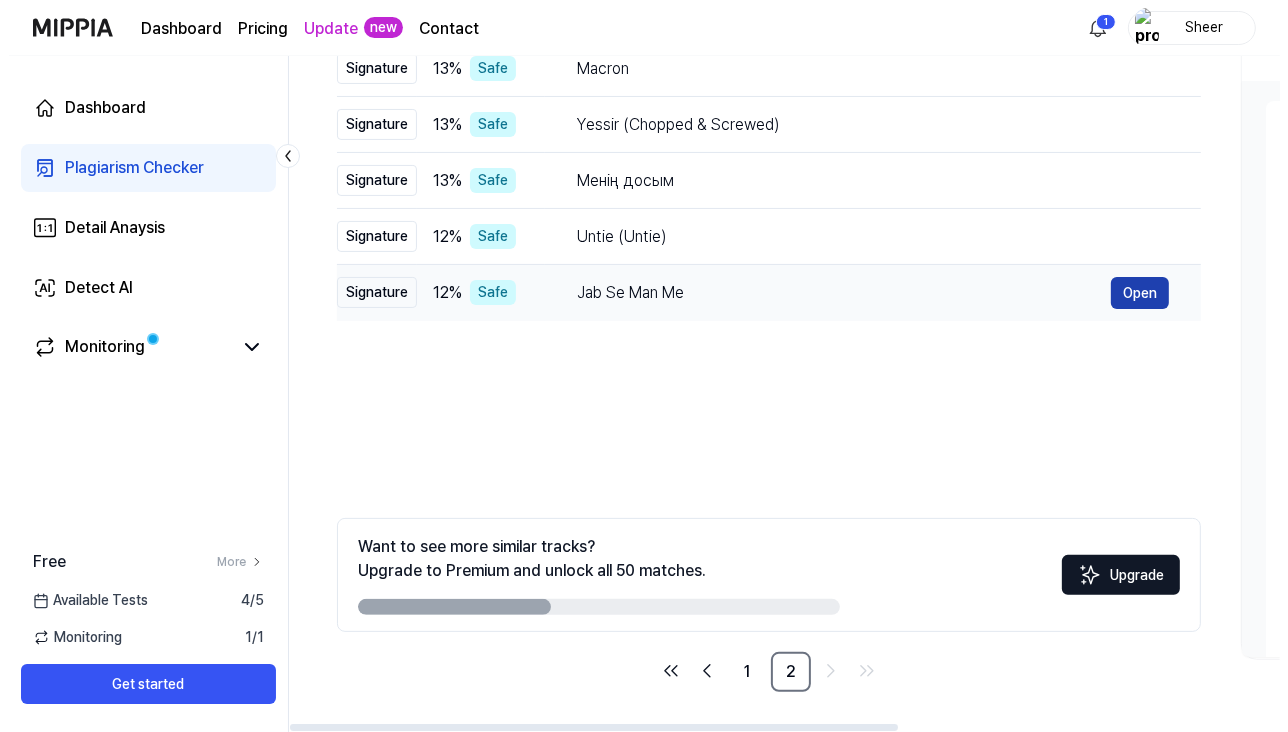 scroll, scrollTop: 0, scrollLeft: 0, axis: both 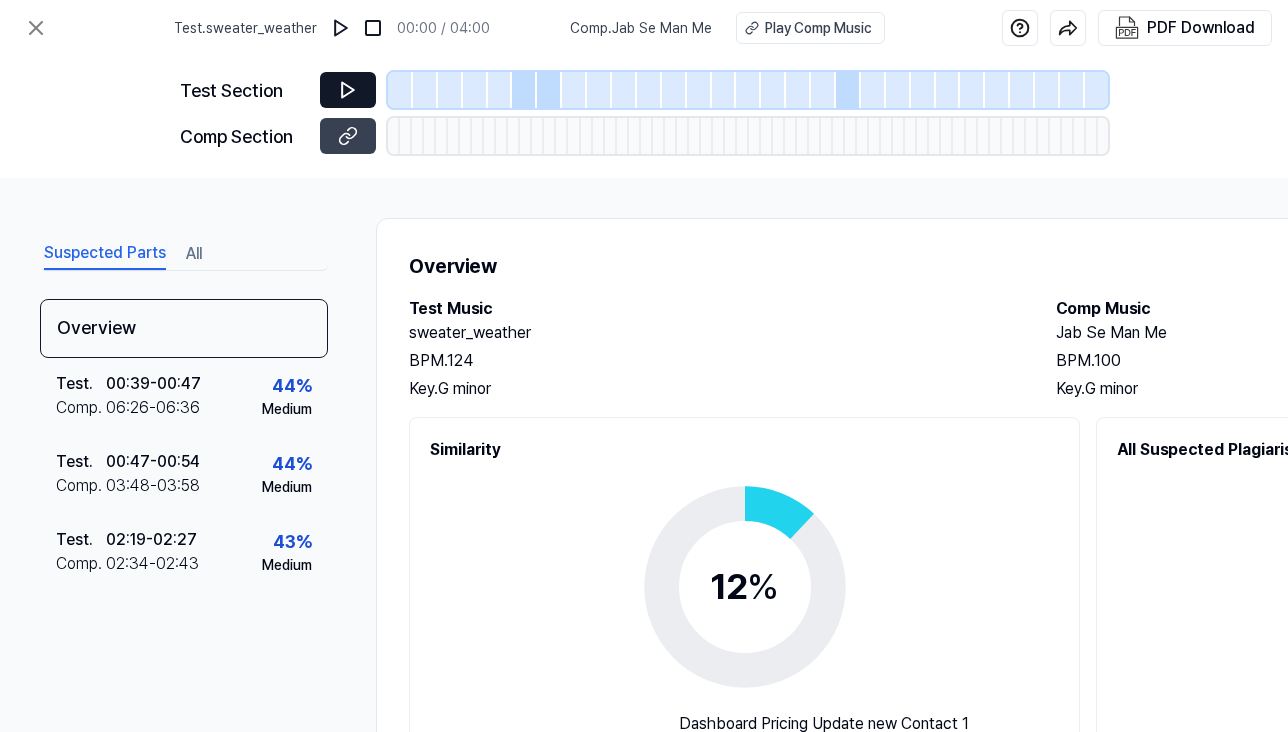 click 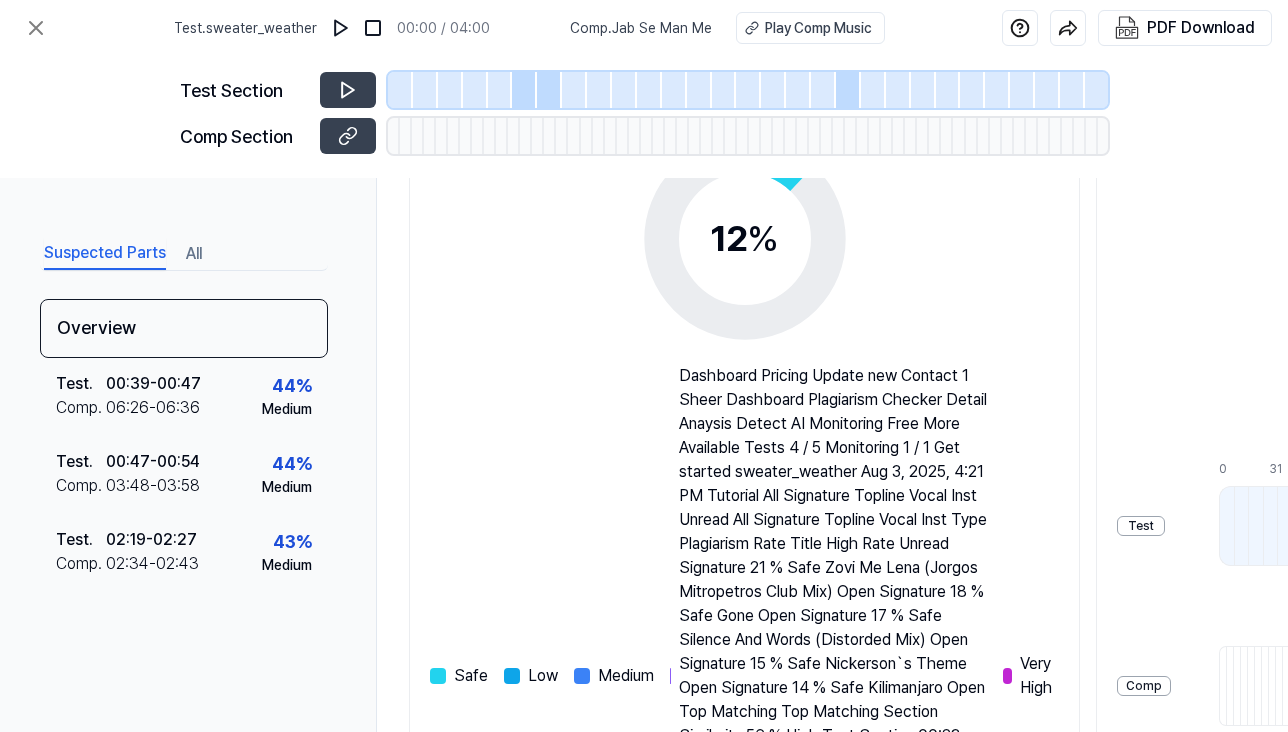 scroll, scrollTop: 0, scrollLeft: 0, axis: both 